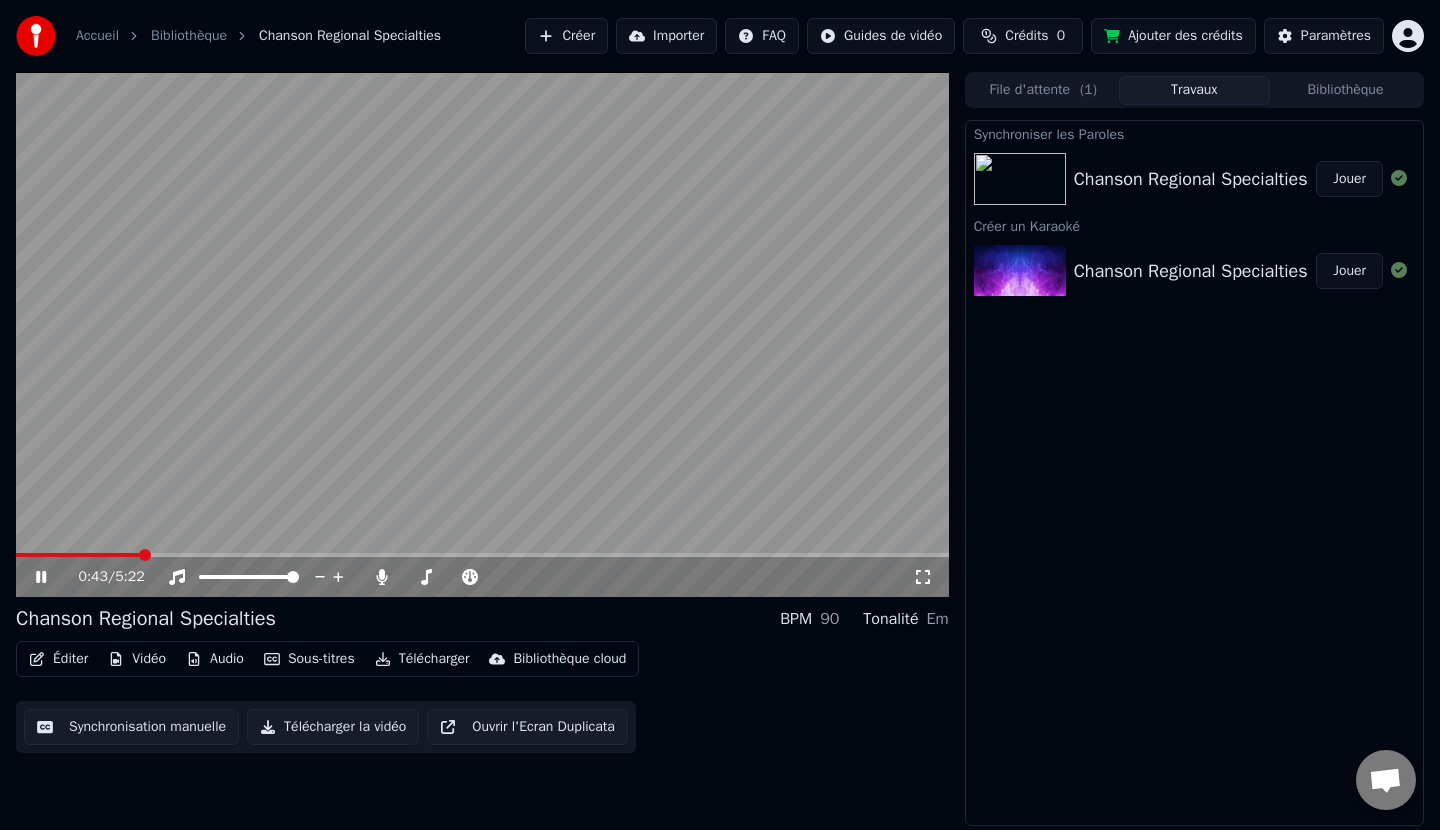 scroll, scrollTop: 0, scrollLeft: 0, axis: both 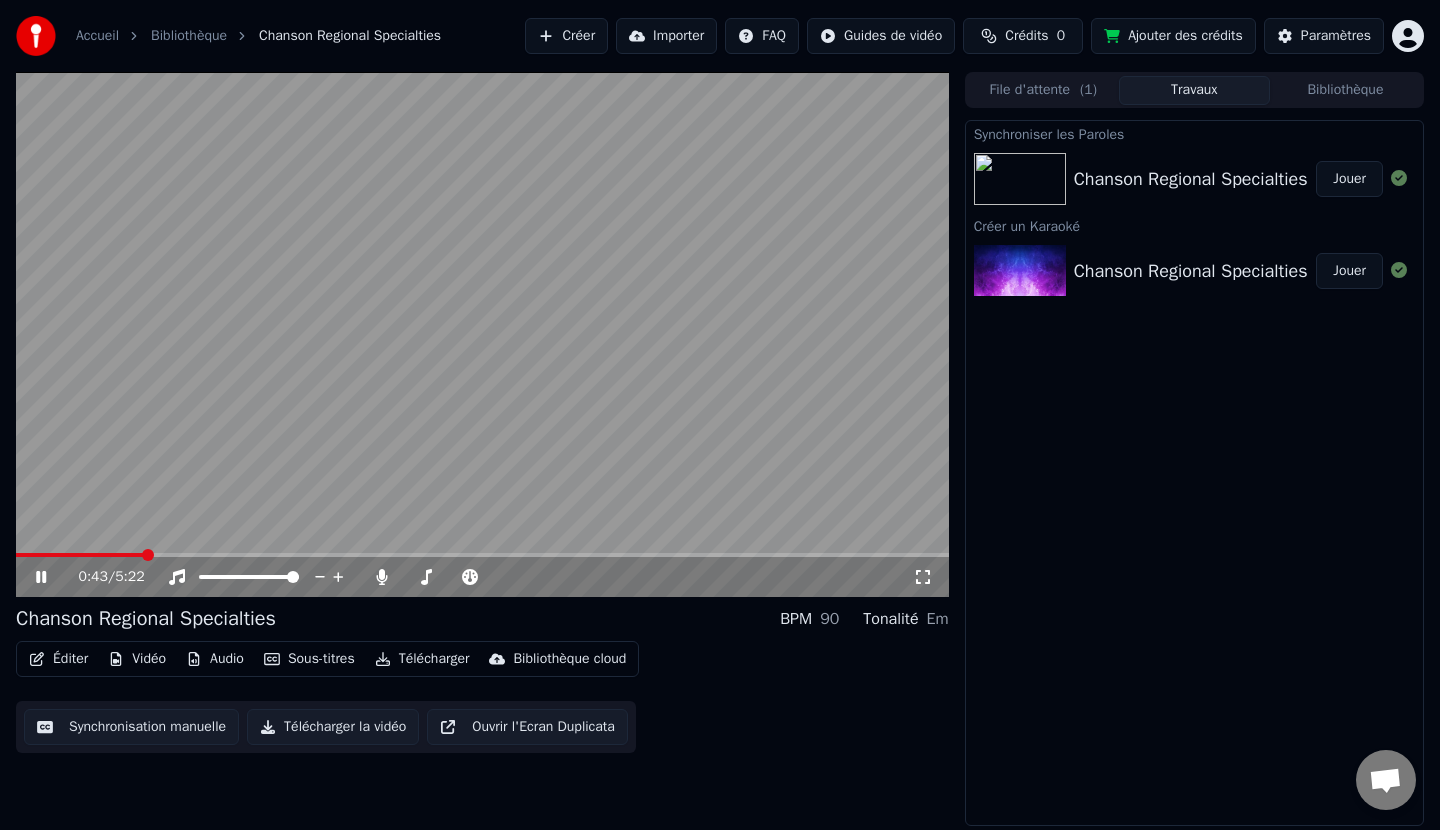 click 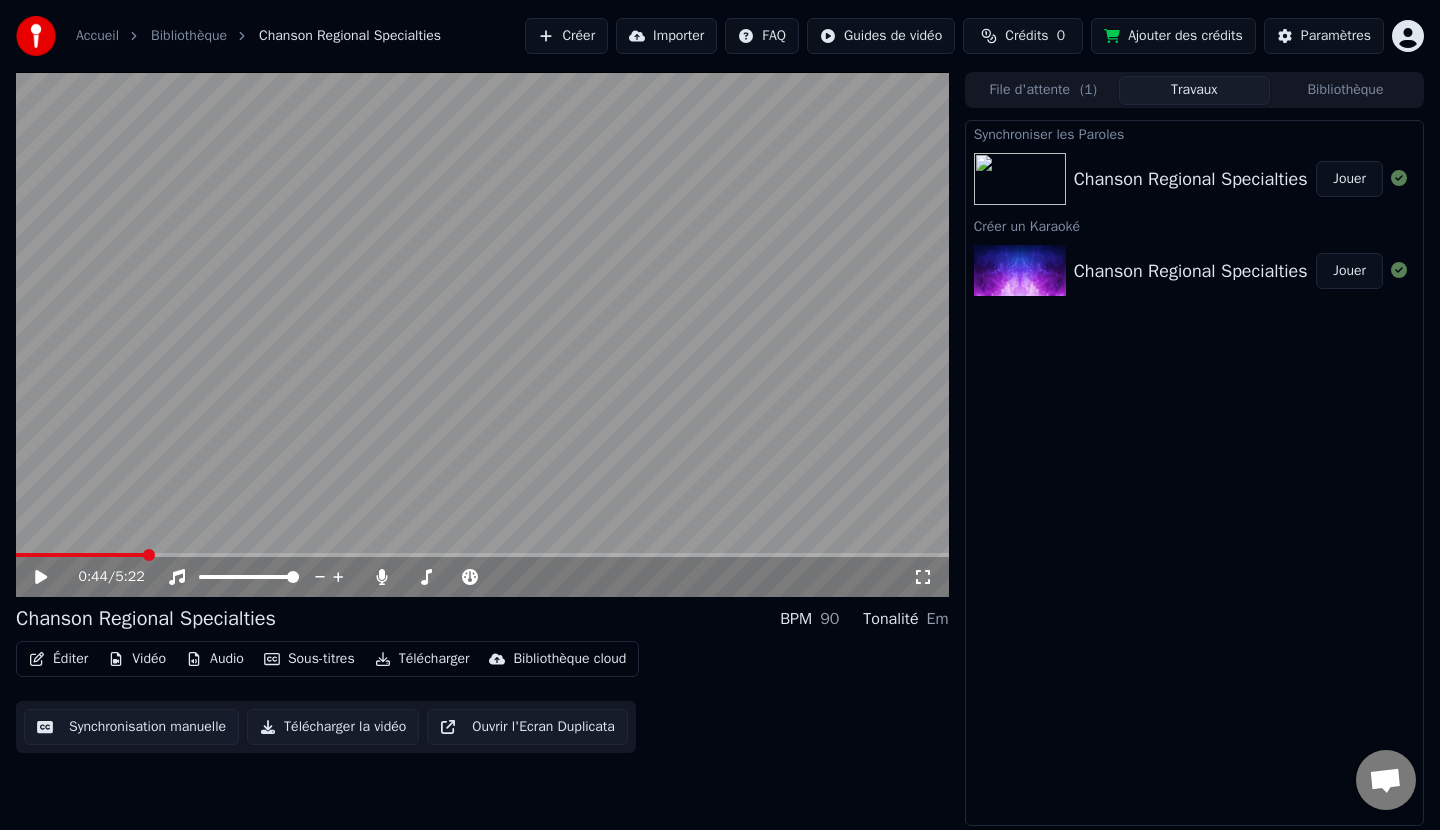 click on "Éditer" at bounding box center [58, 659] 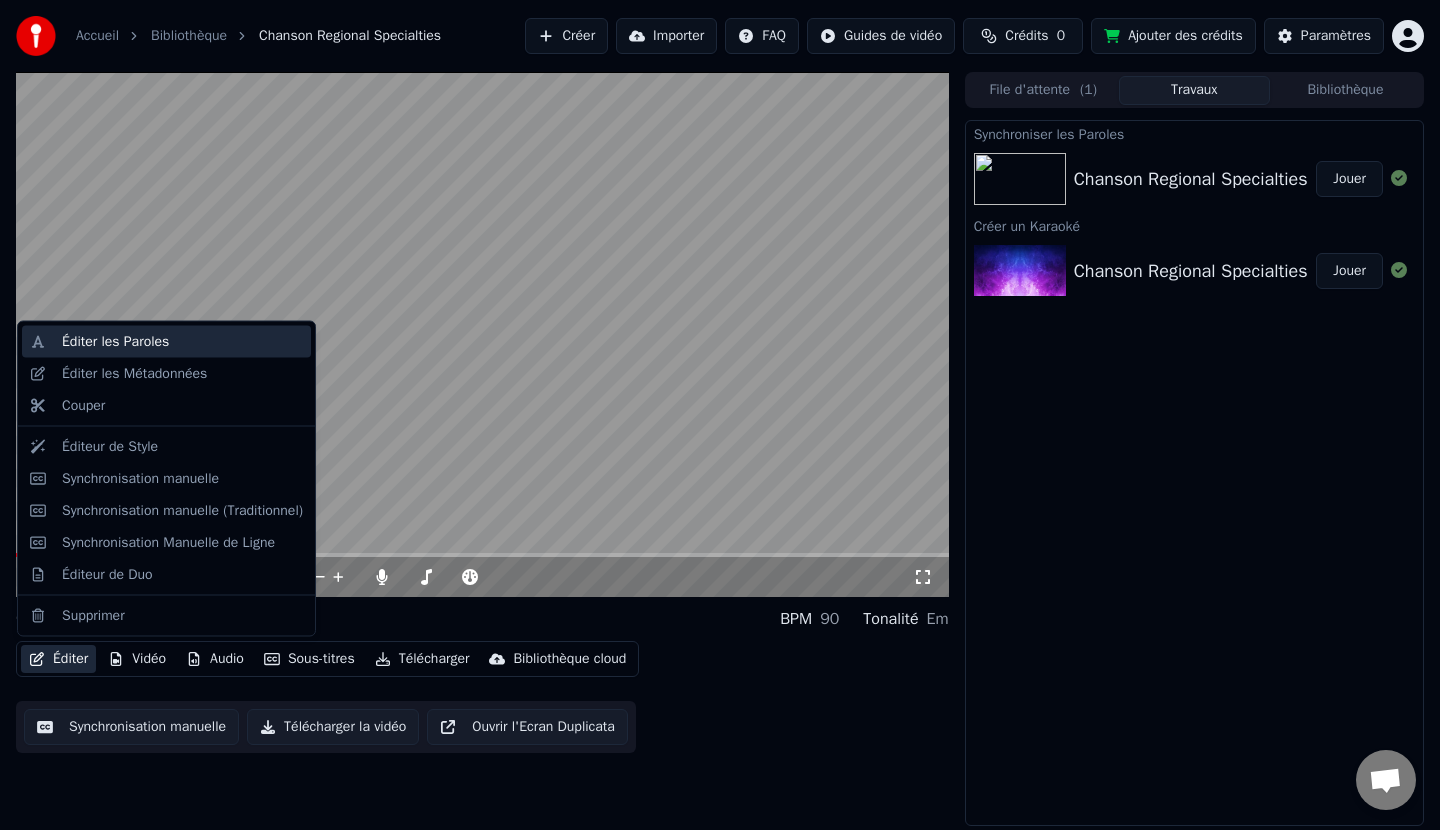 click on "Éditer les Paroles" at bounding box center [115, 342] 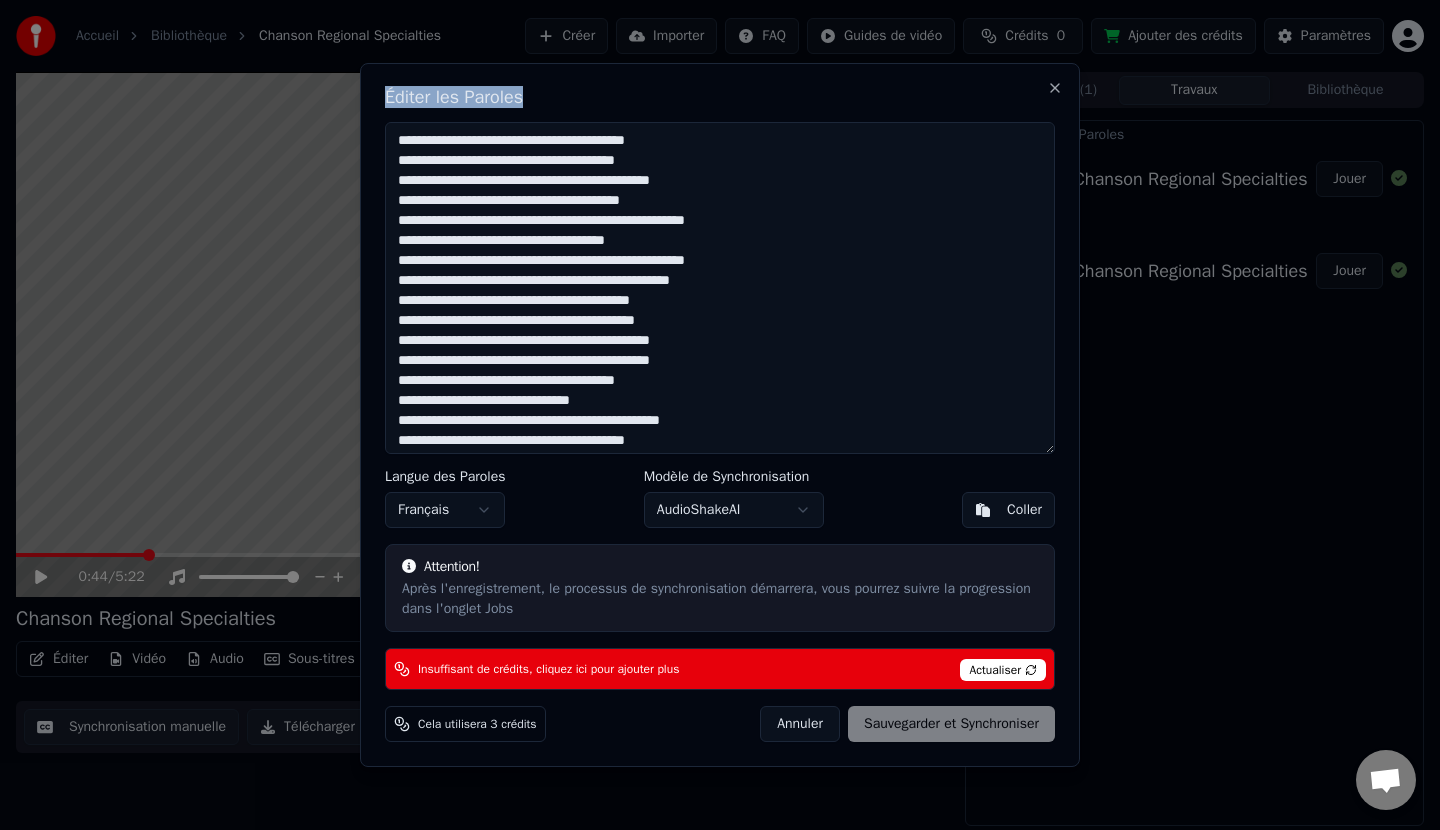 drag, startPoint x: 761, startPoint y: 74, endPoint x: 402, endPoint y: 136, distance: 364.31442 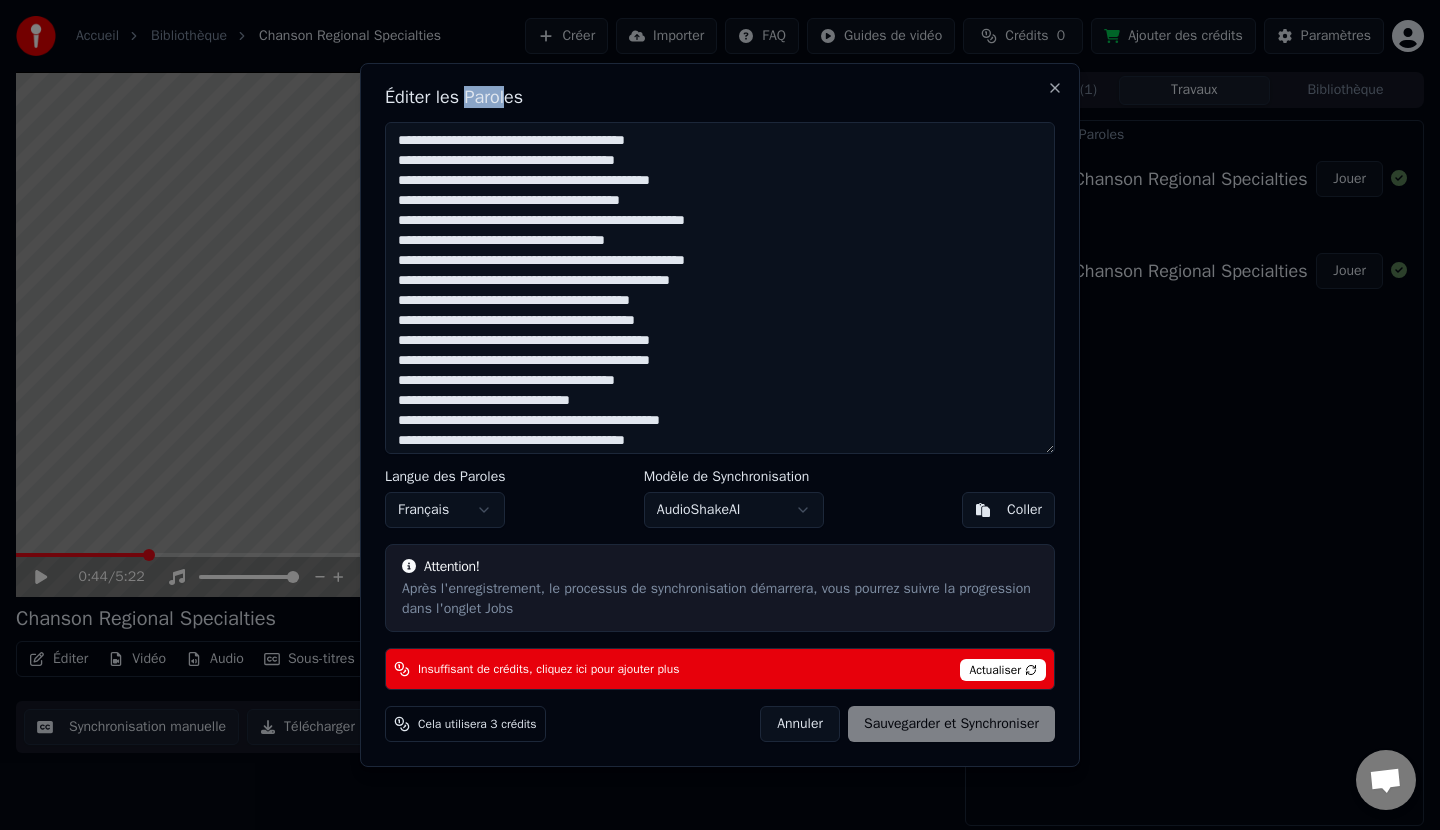 drag, startPoint x: 509, startPoint y: 76, endPoint x: 466, endPoint y: 78, distance: 43.046486 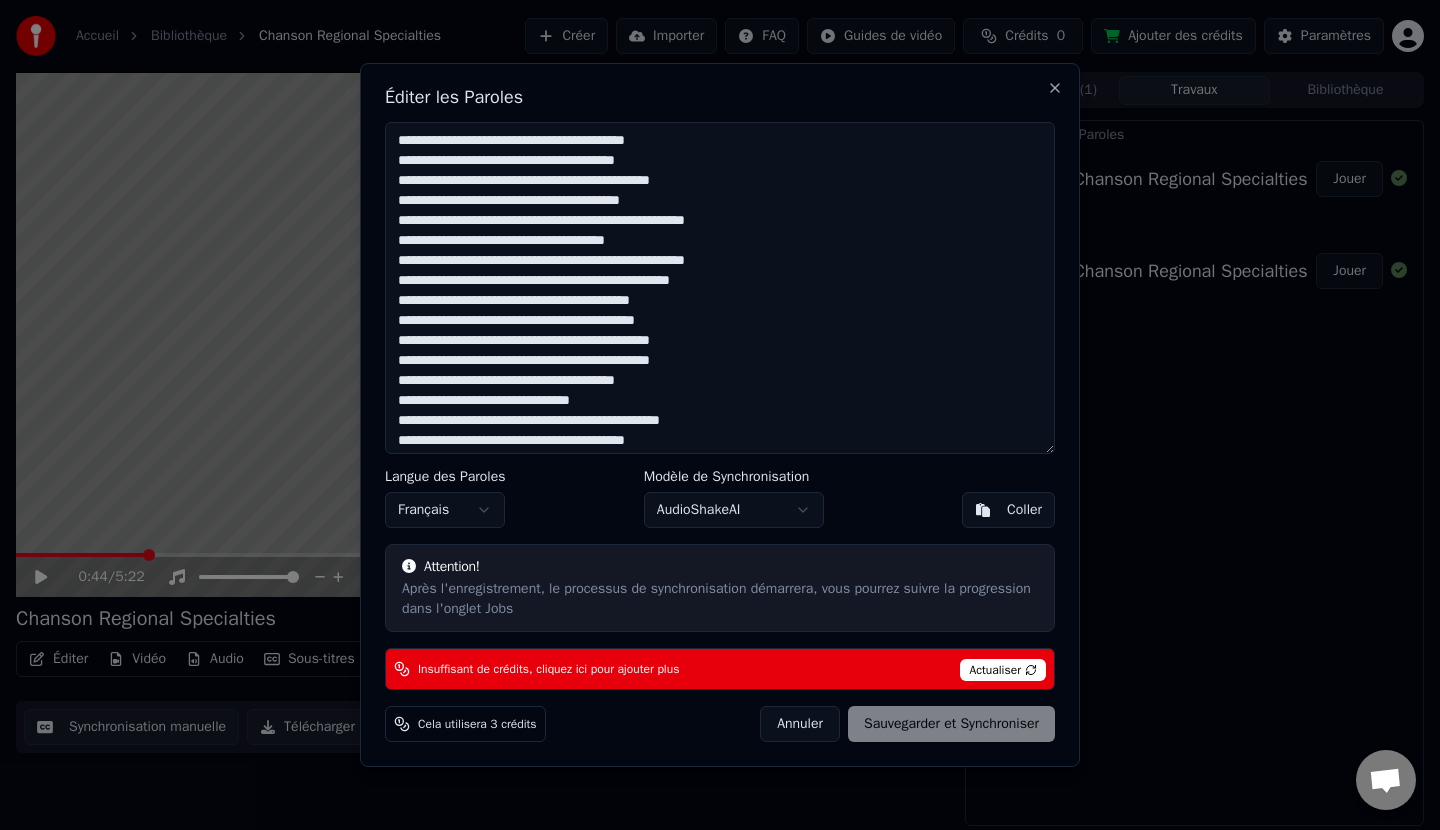 click at bounding box center (720, 288) 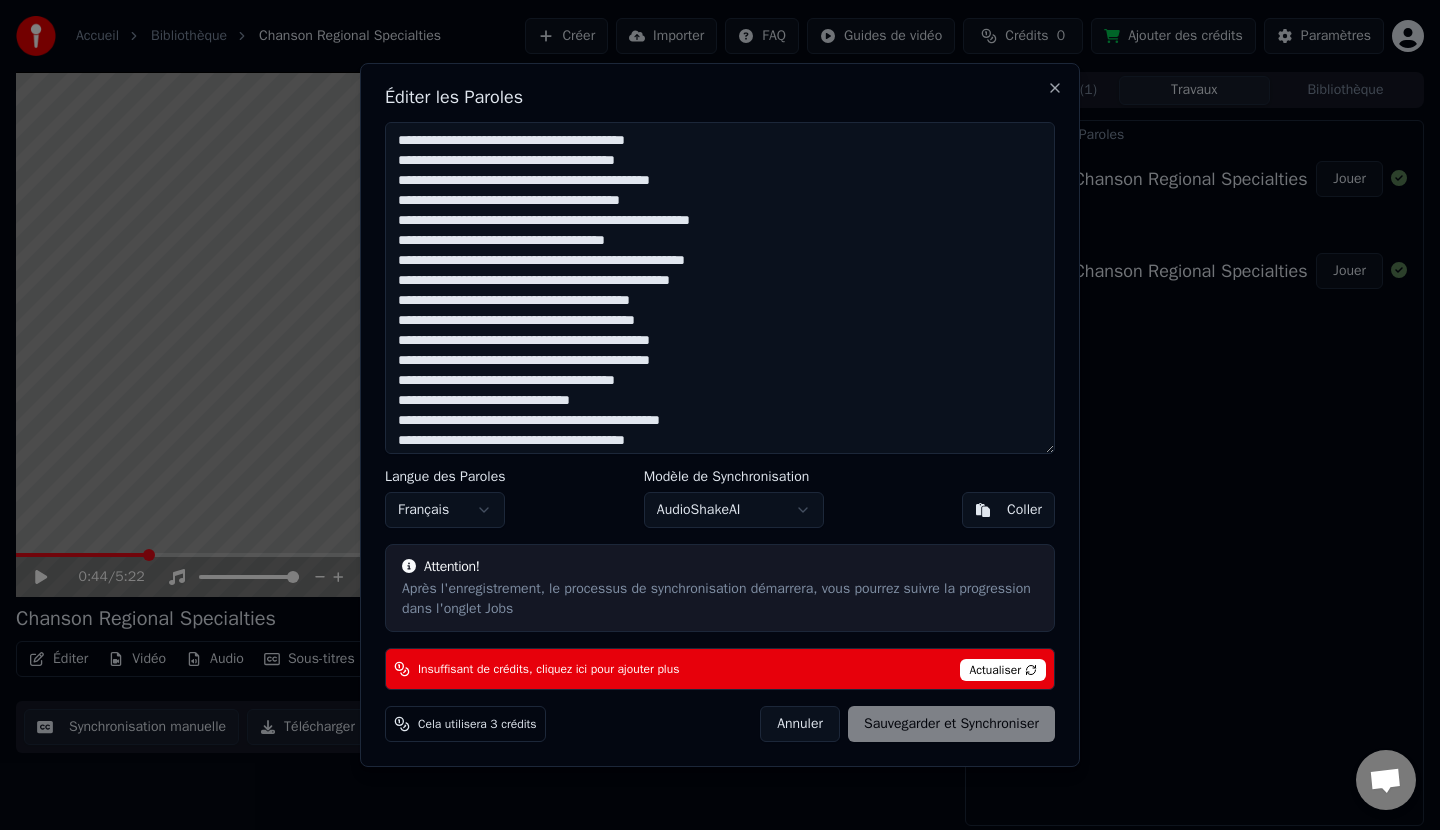 click at bounding box center [720, 288] 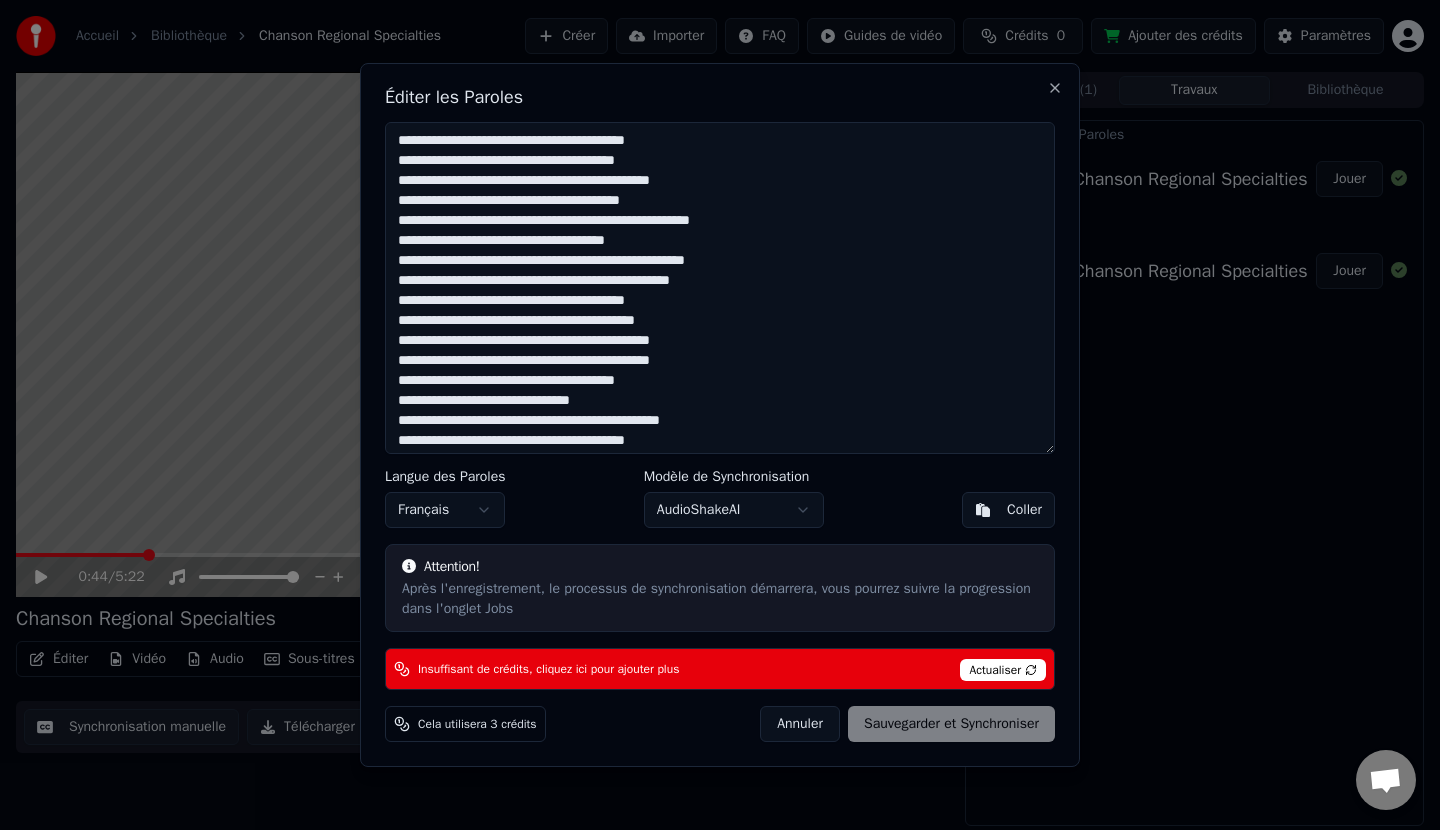 click at bounding box center [720, 288] 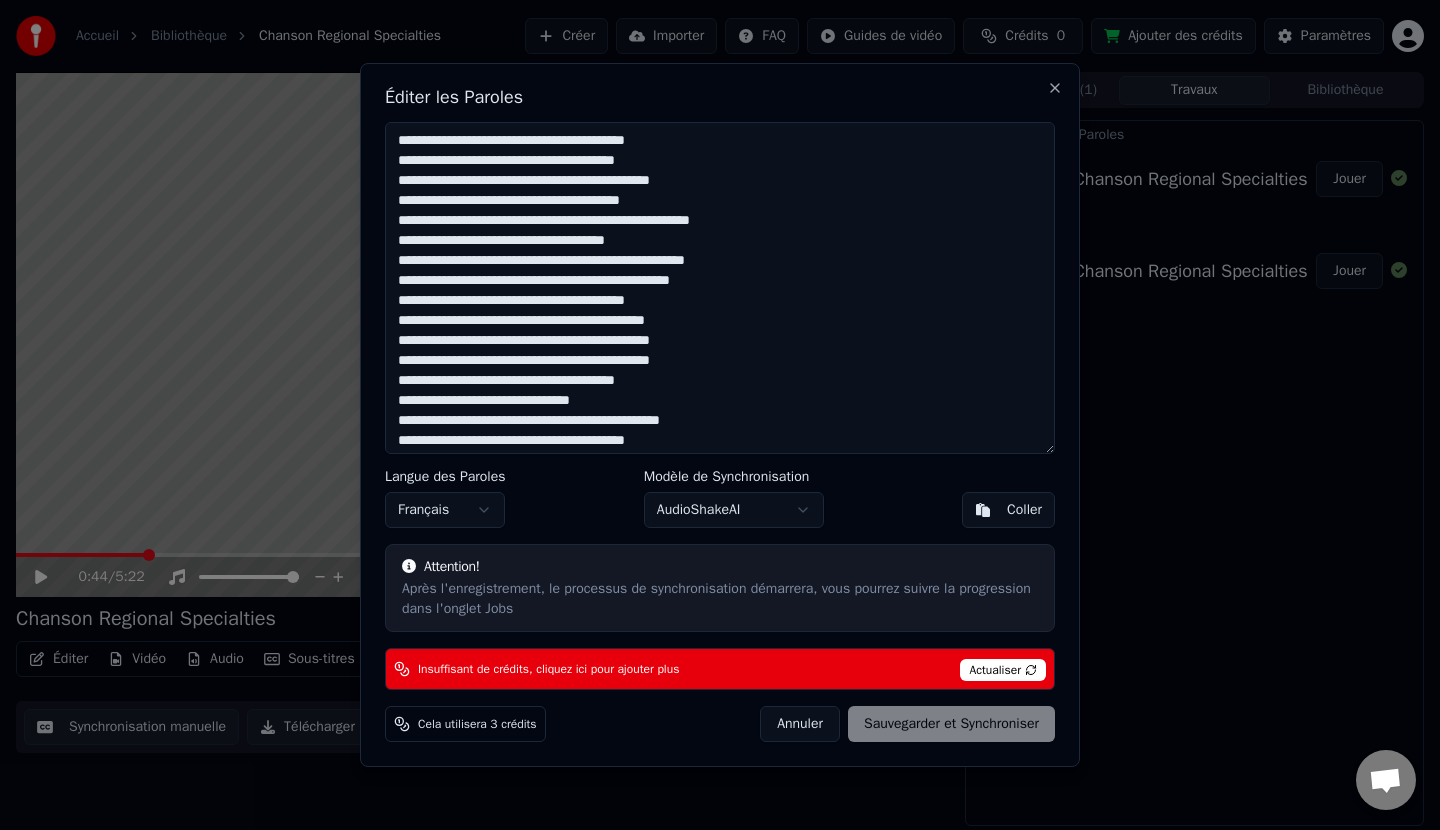 click at bounding box center [720, 288] 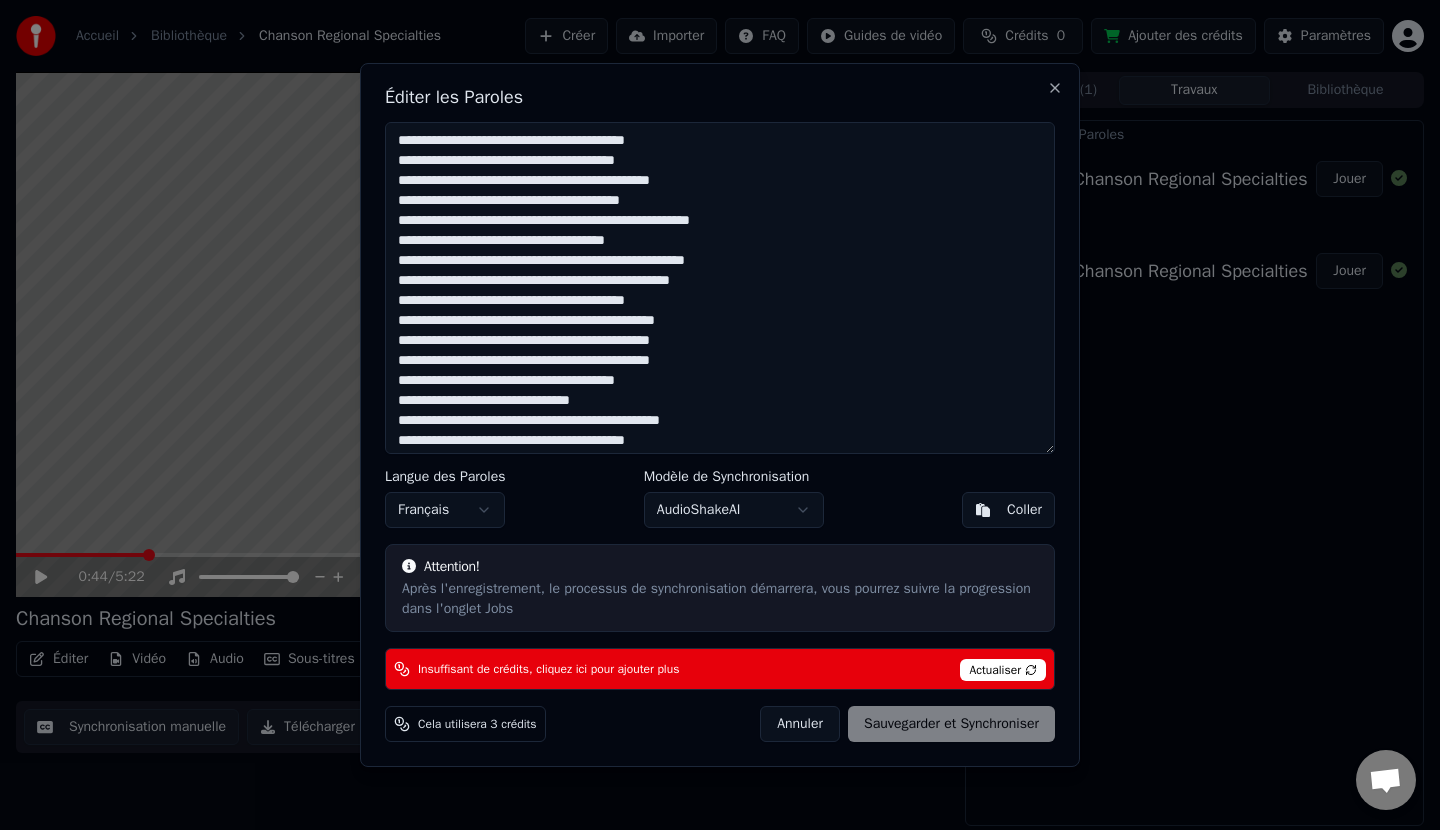 click at bounding box center [720, 288] 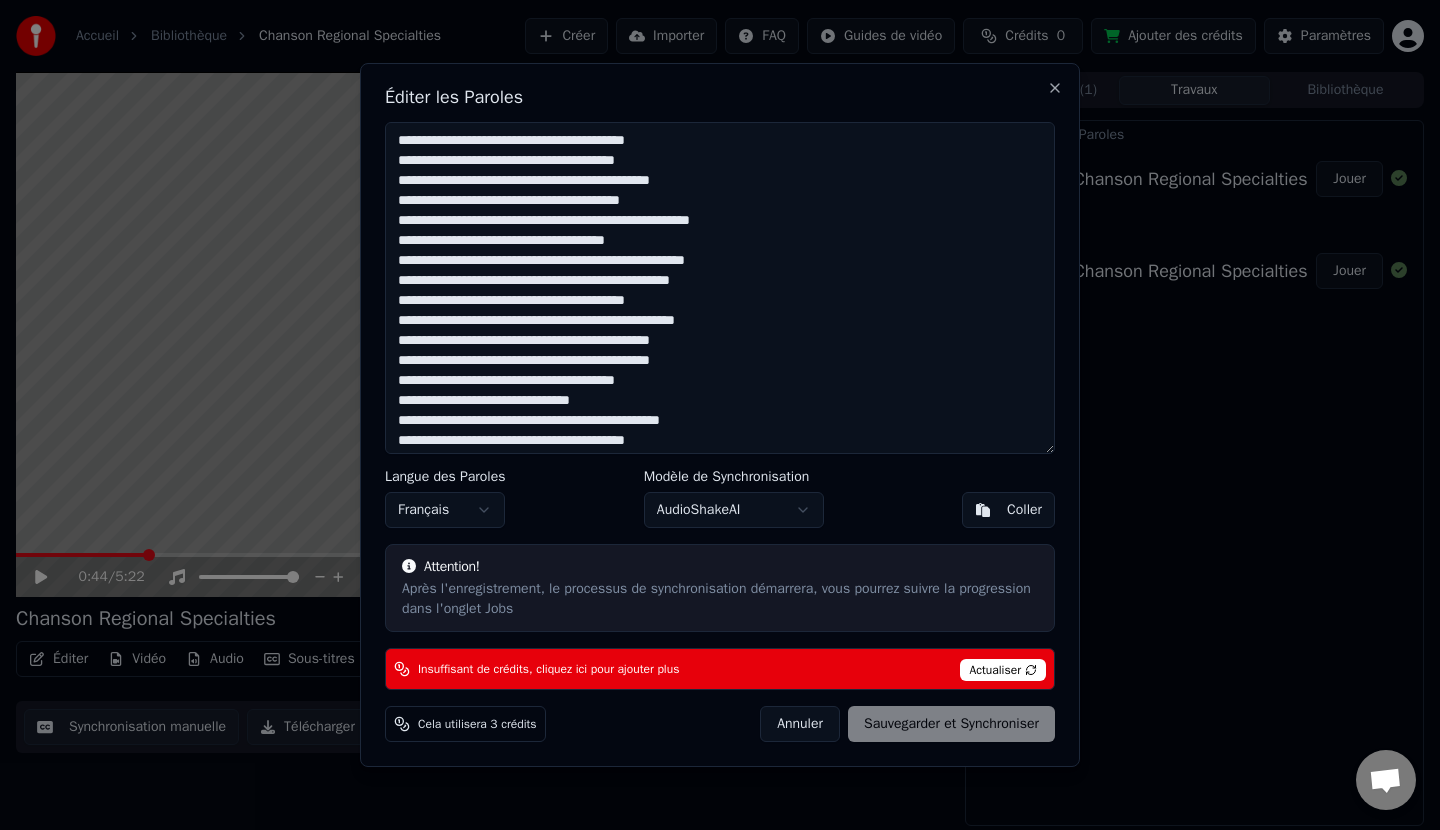 click at bounding box center (720, 288) 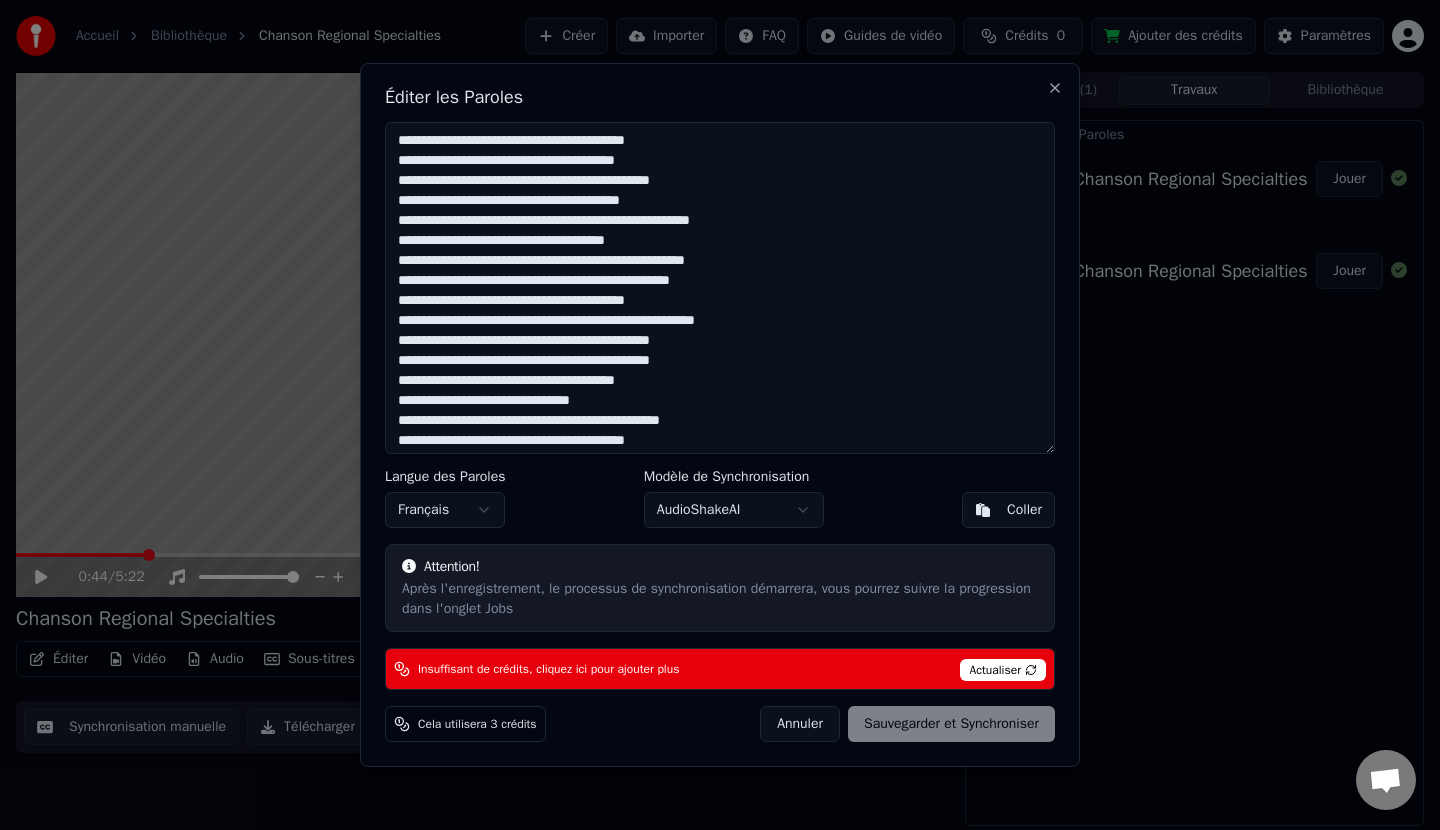 click at bounding box center [720, 288] 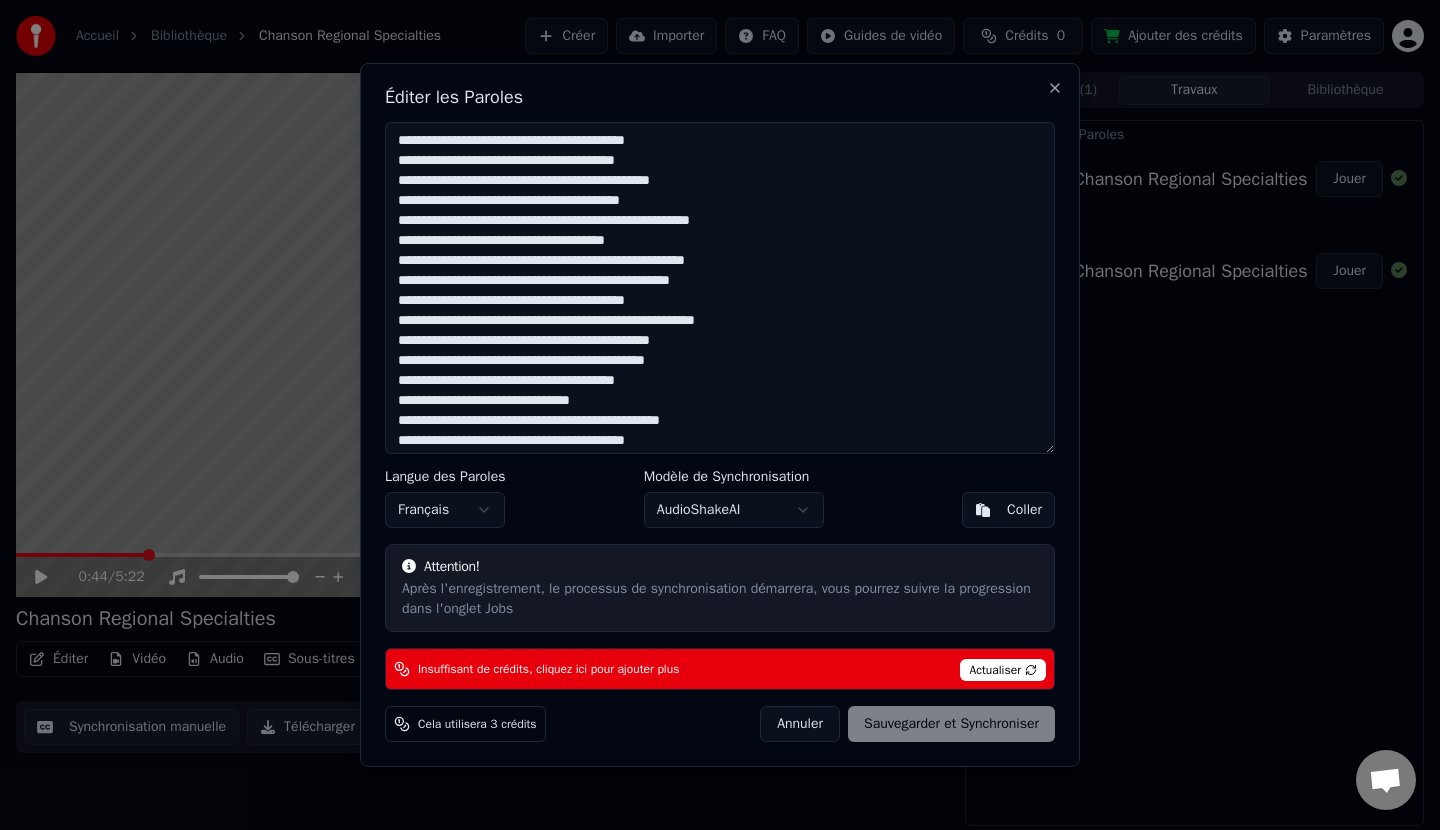 click at bounding box center [720, 288] 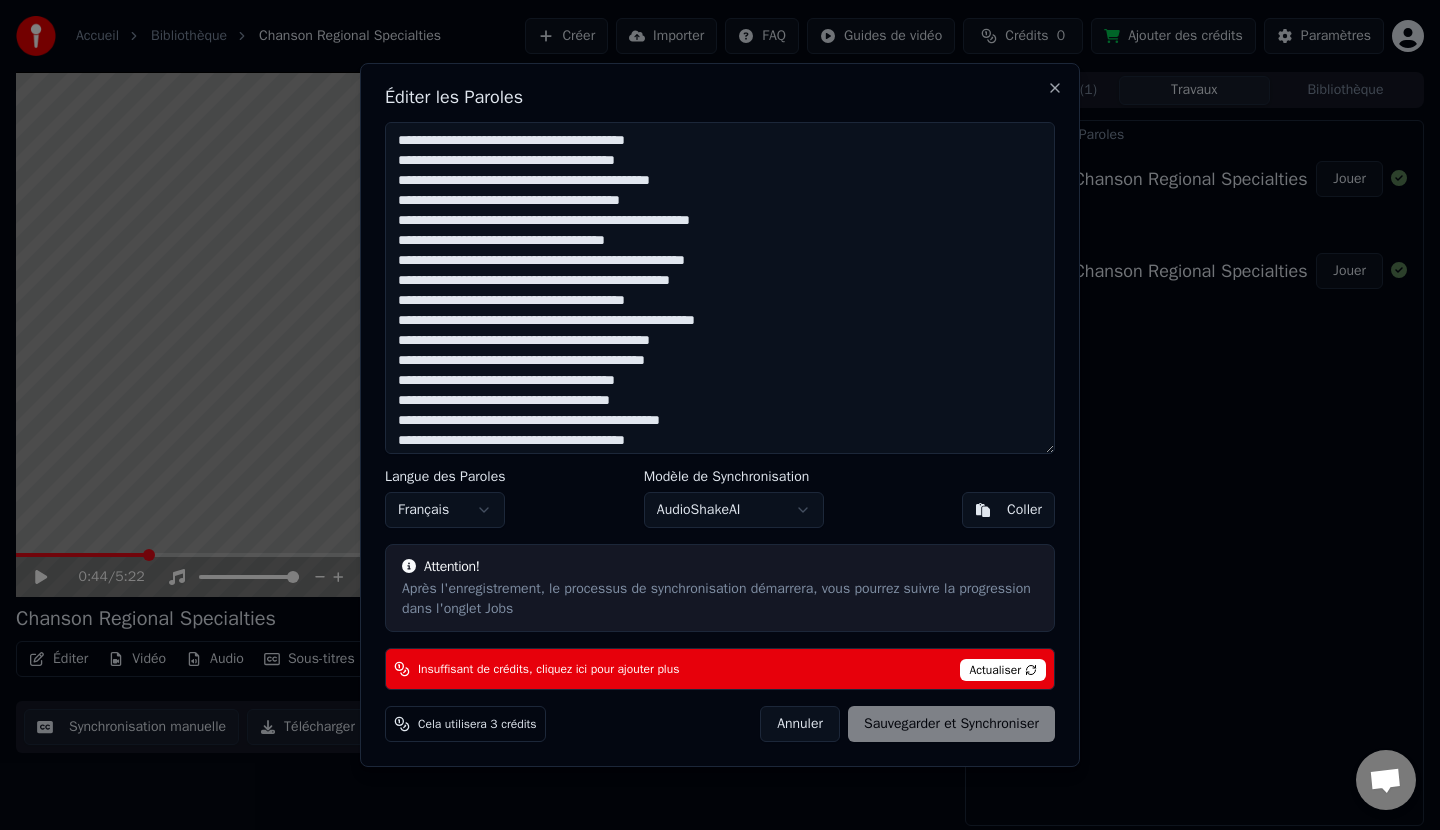 click at bounding box center [720, 288] 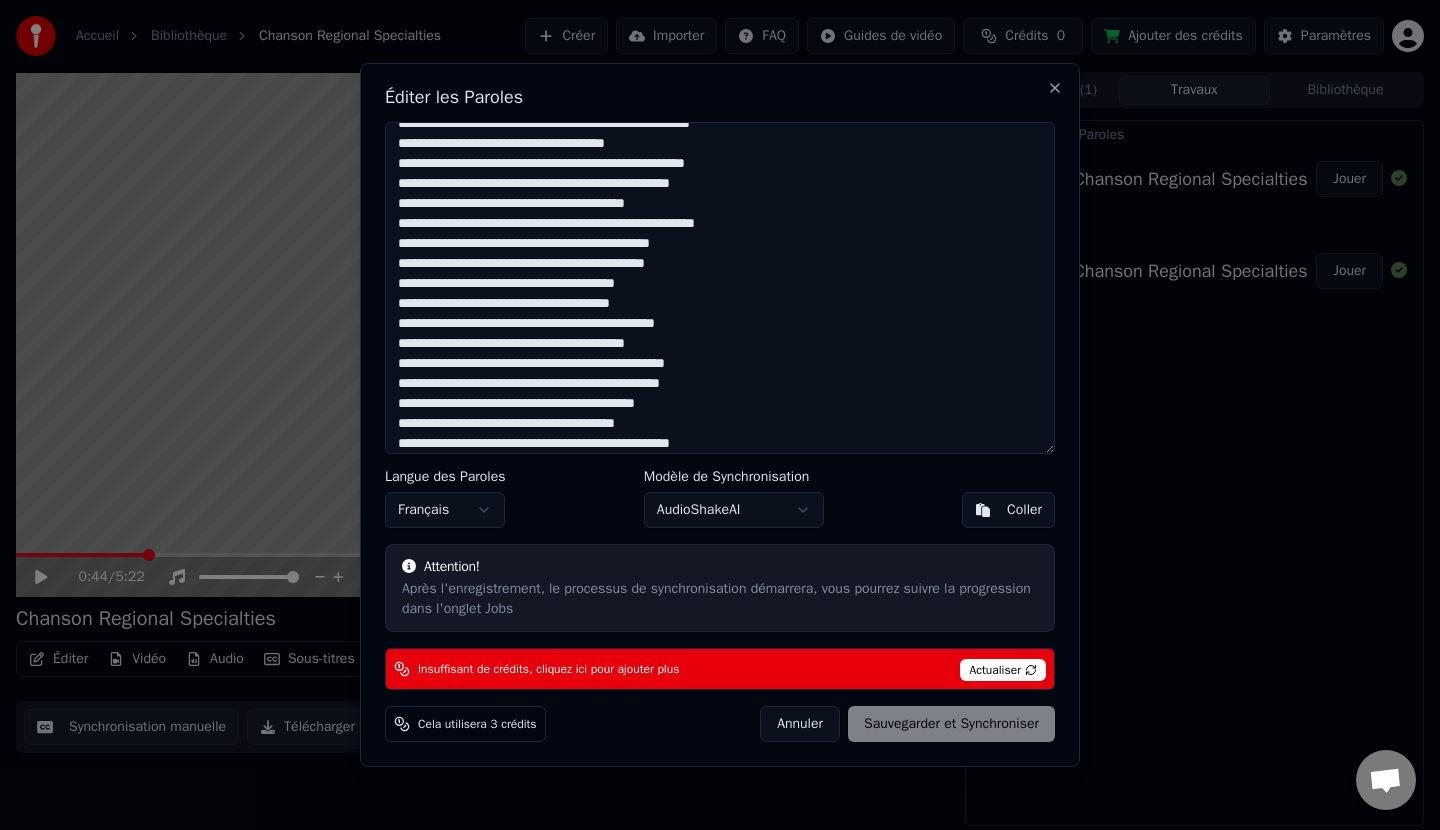 scroll, scrollTop: 100, scrollLeft: 0, axis: vertical 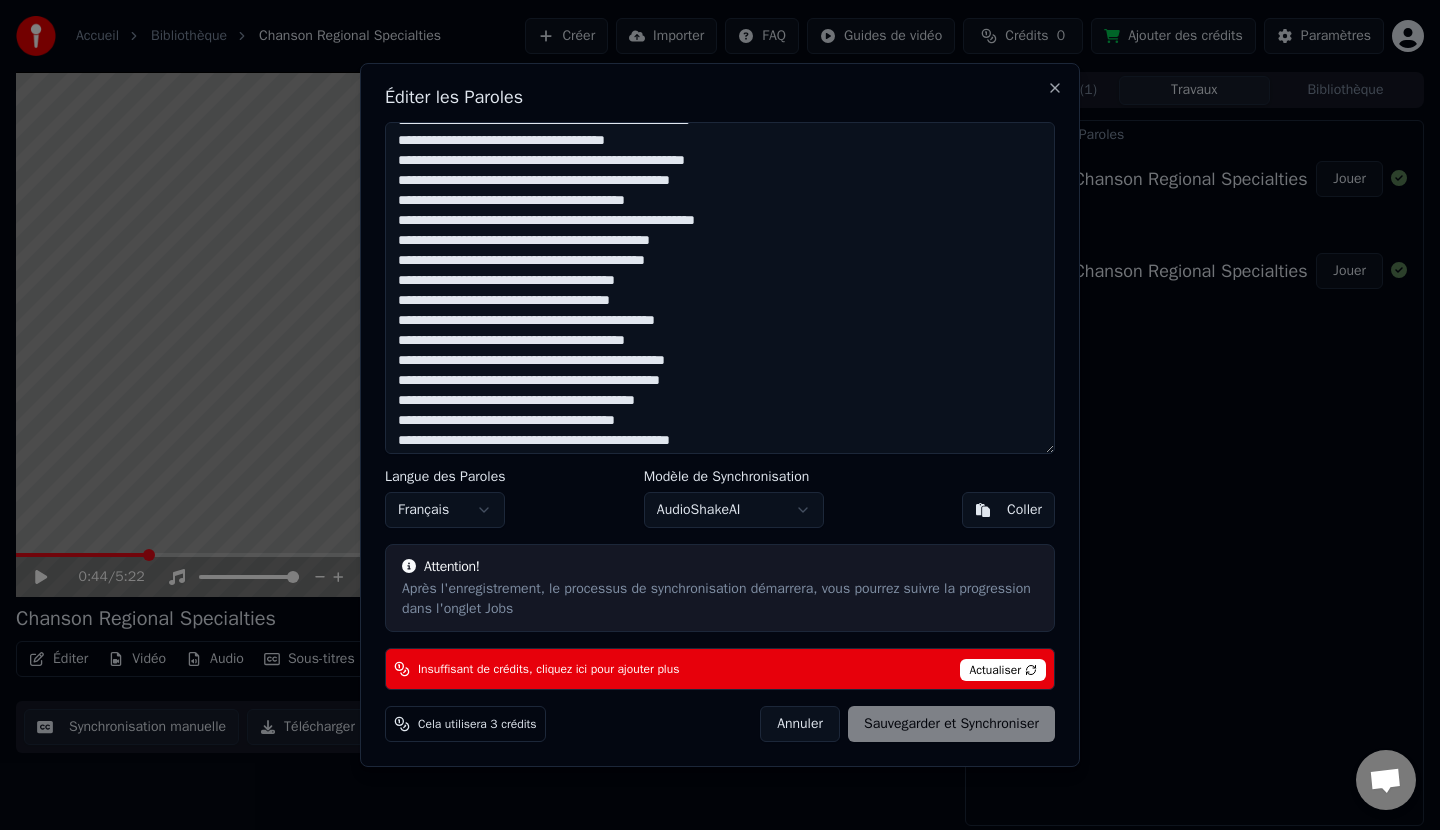 click at bounding box center [720, 288] 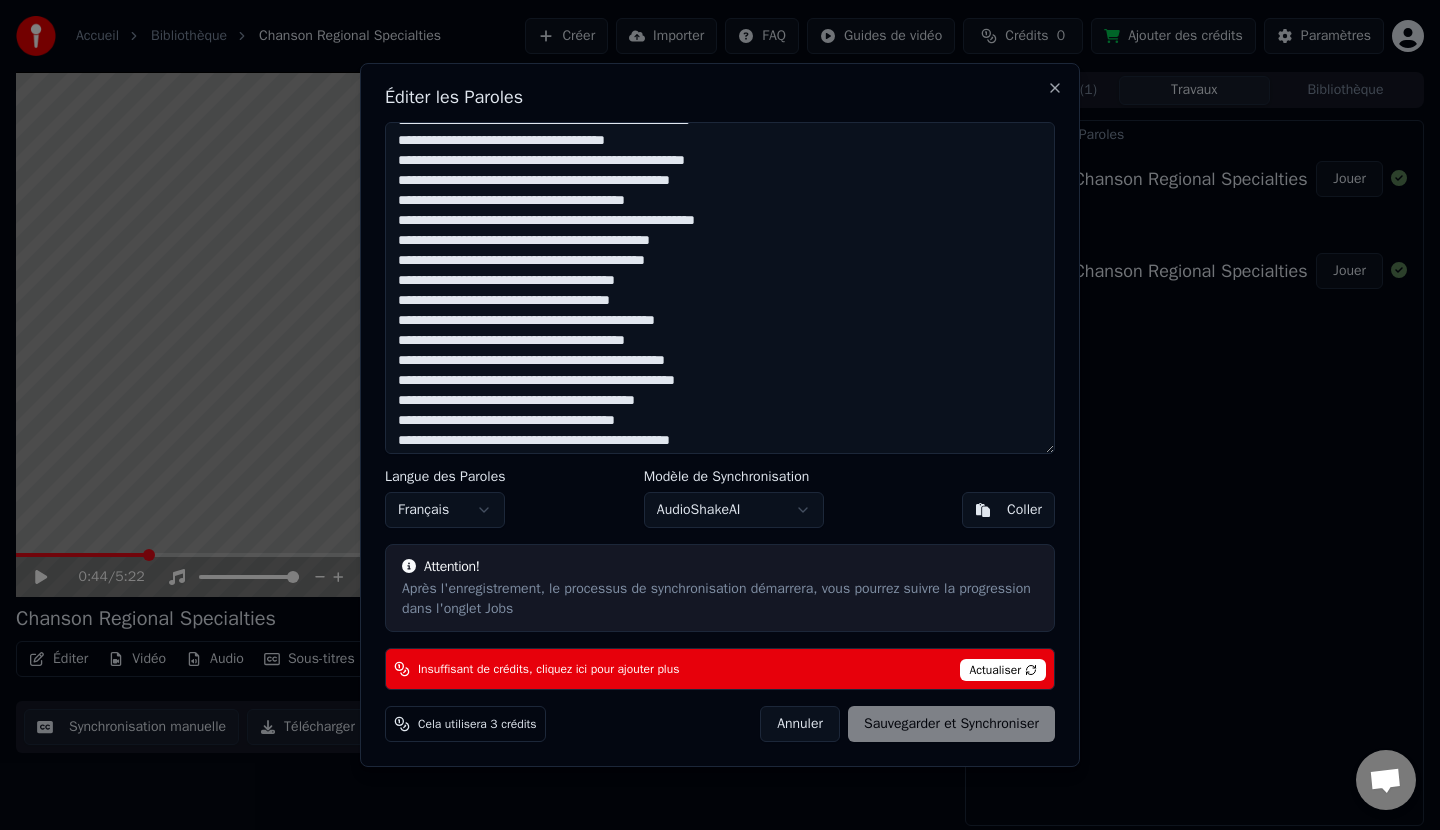 click at bounding box center (720, 288) 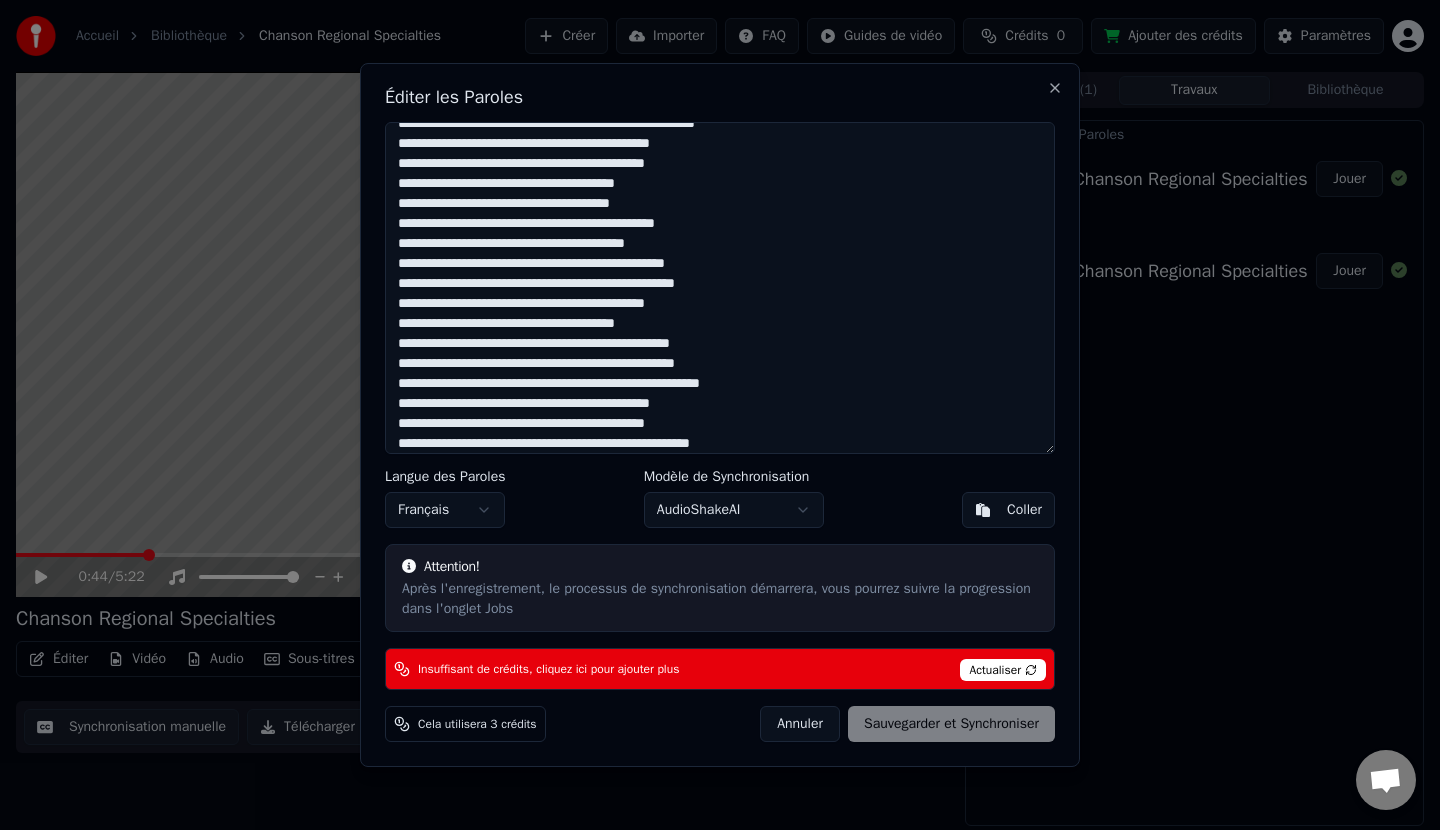 scroll, scrollTop: 200, scrollLeft: 0, axis: vertical 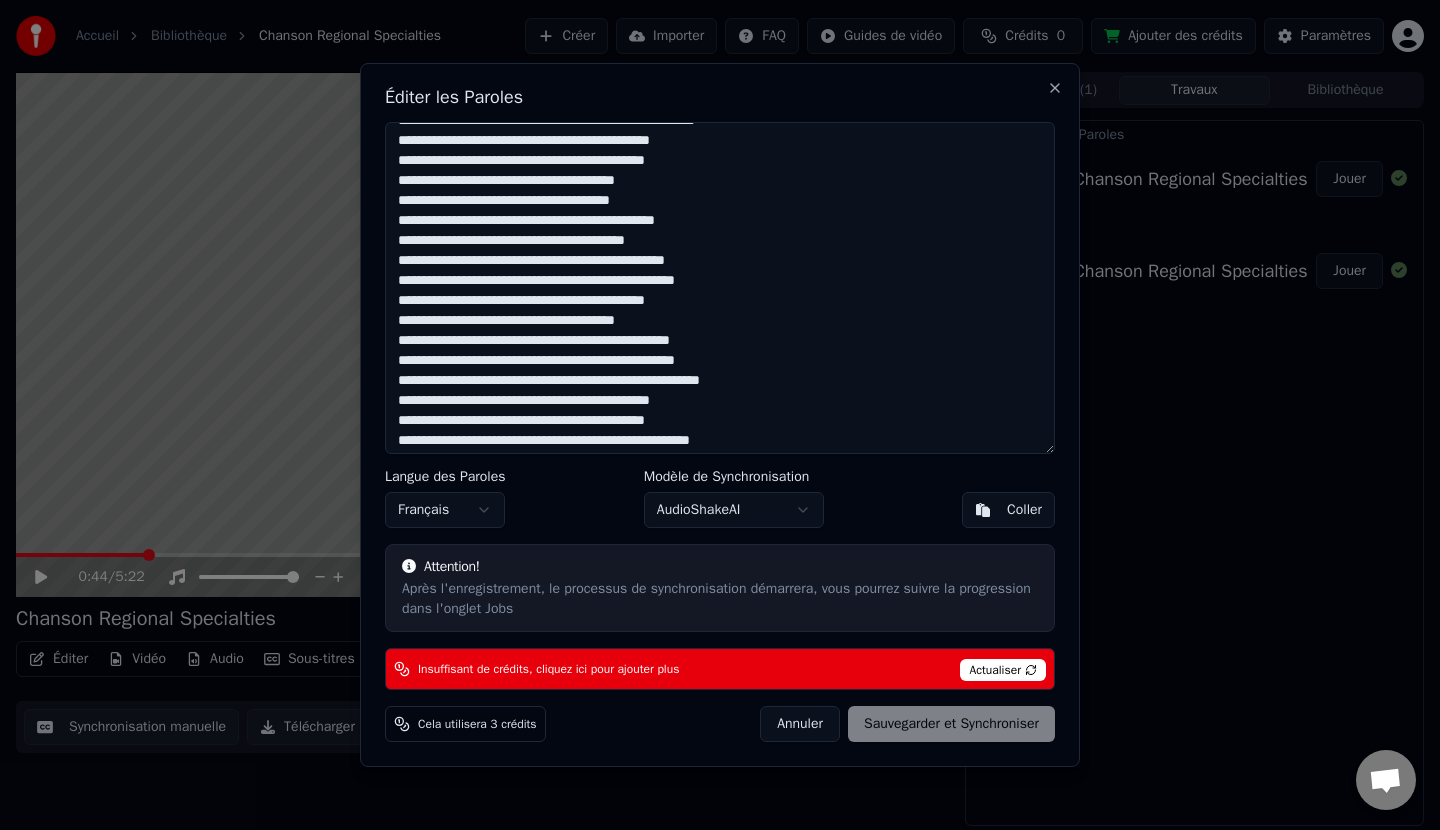 click at bounding box center (720, 288) 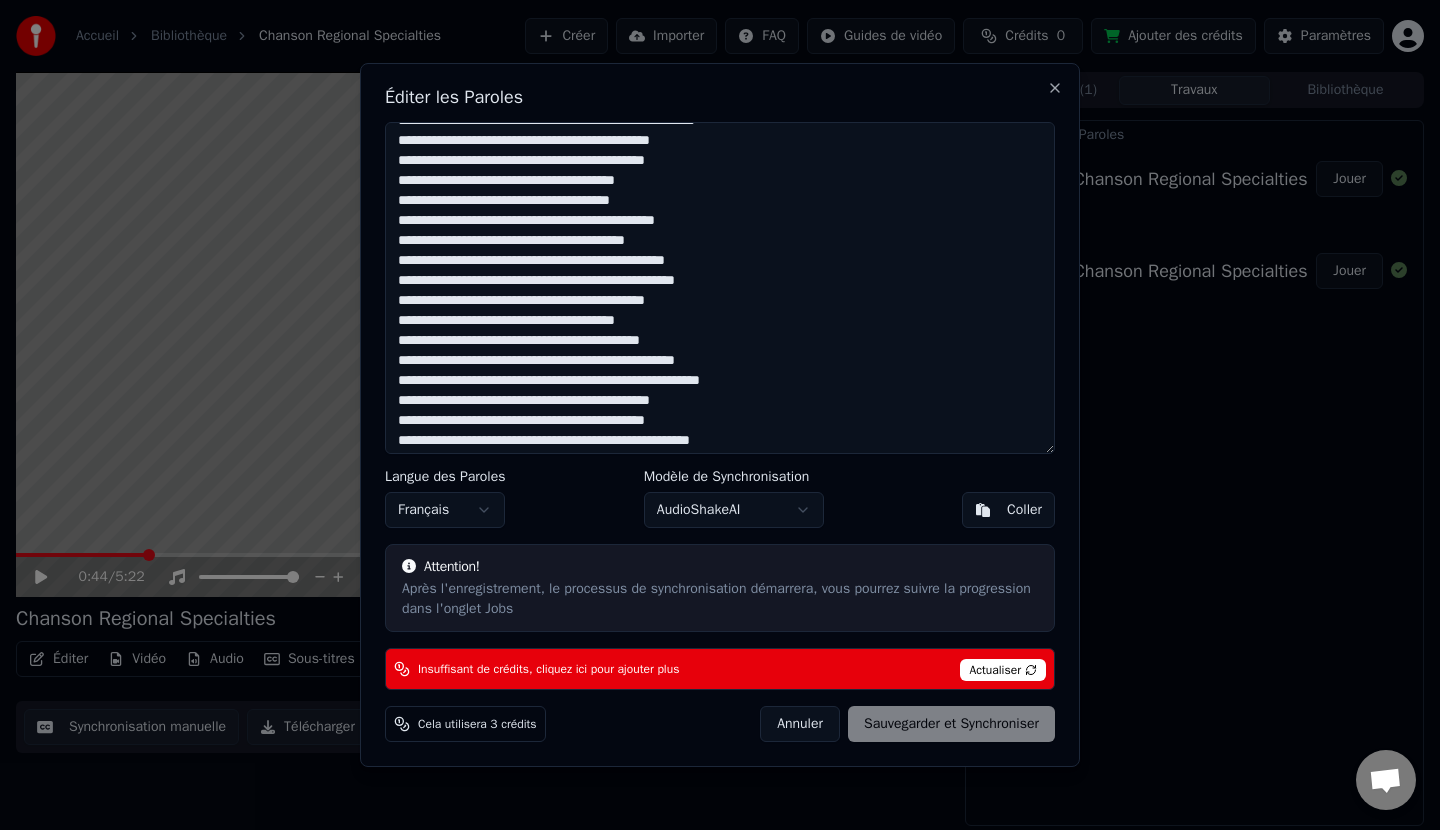 click at bounding box center (720, 288) 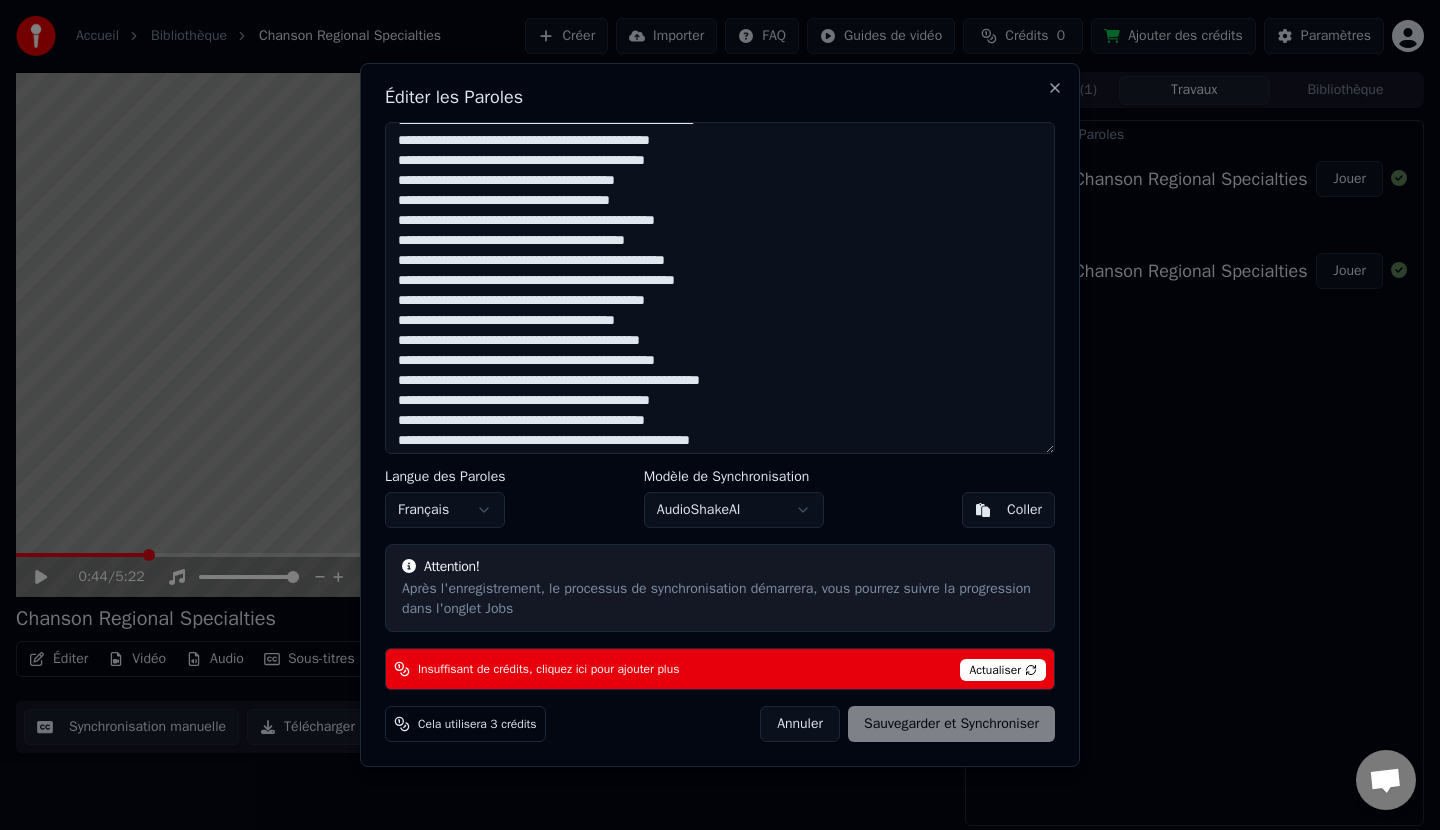 click at bounding box center [720, 288] 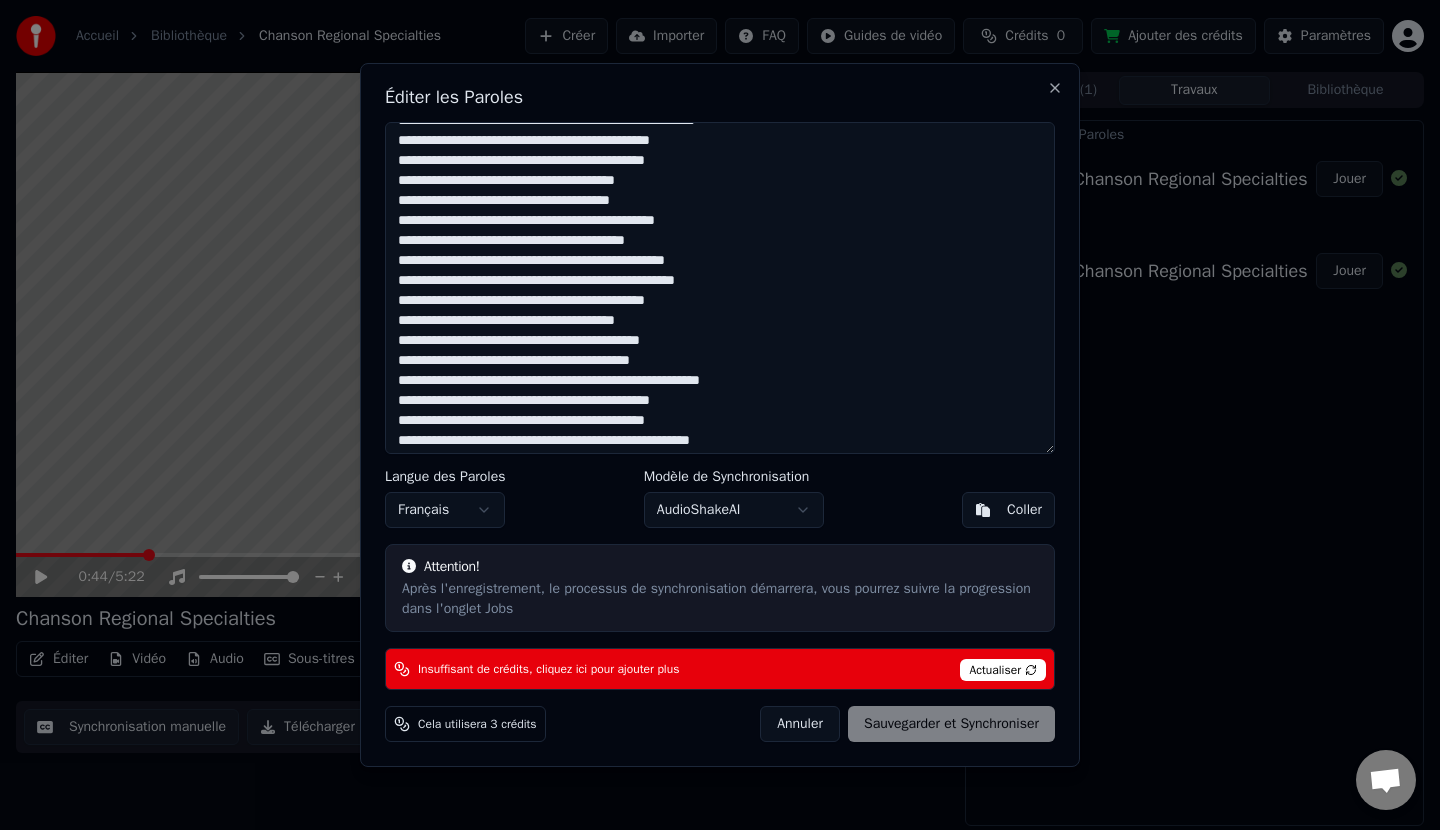 click at bounding box center (720, 288) 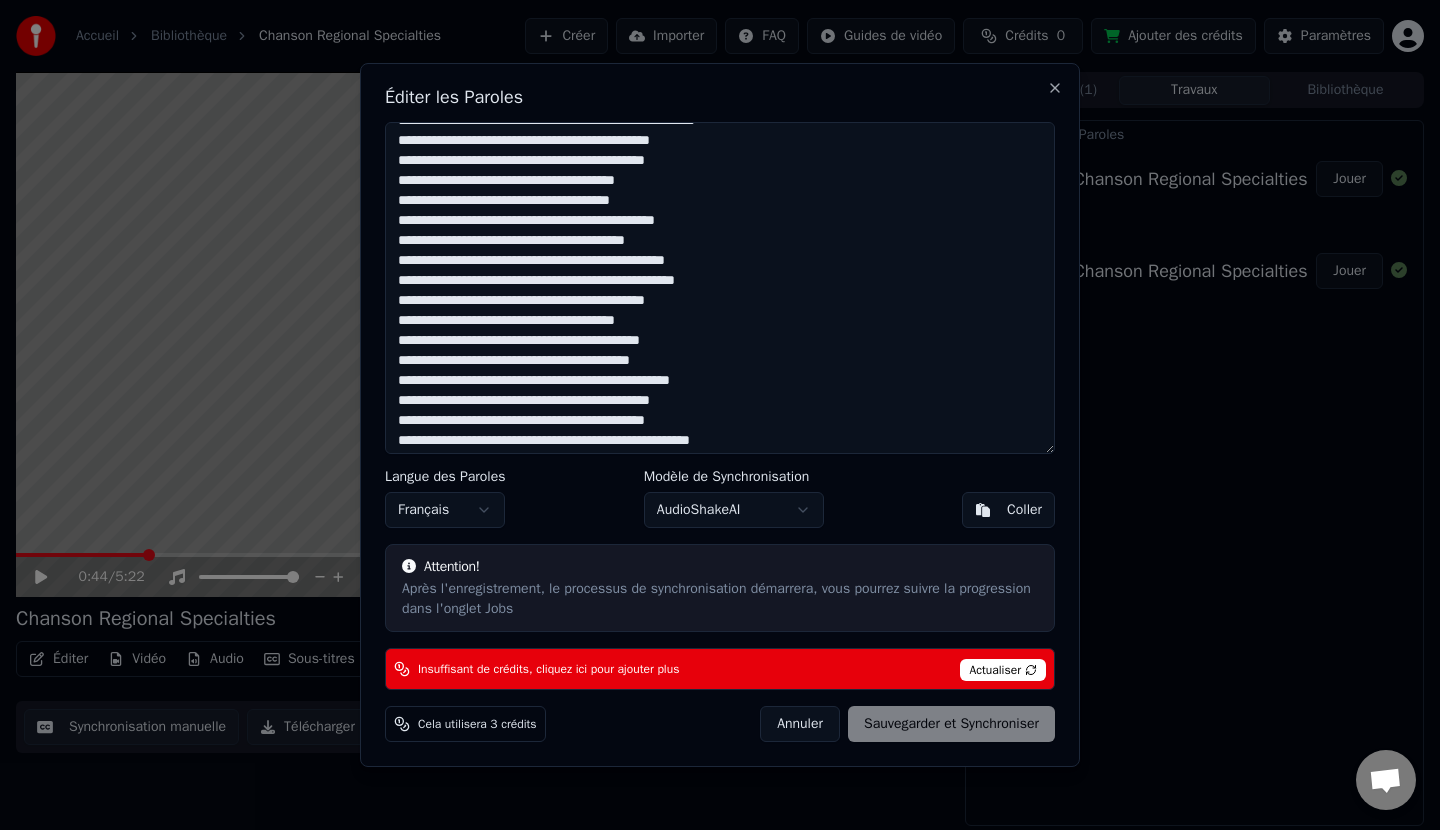 click at bounding box center [720, 288] 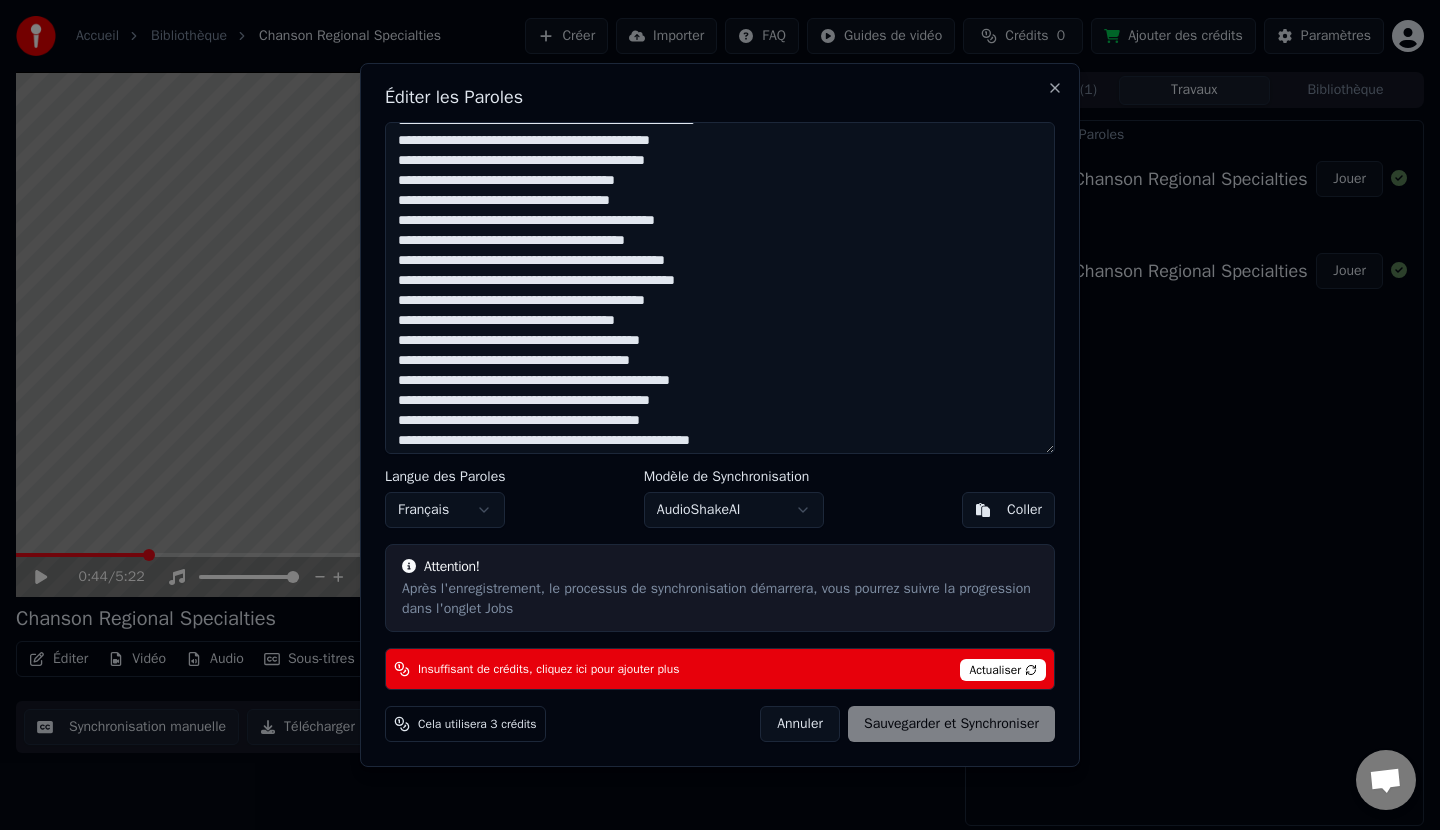 click at bounding box center [720, 288] 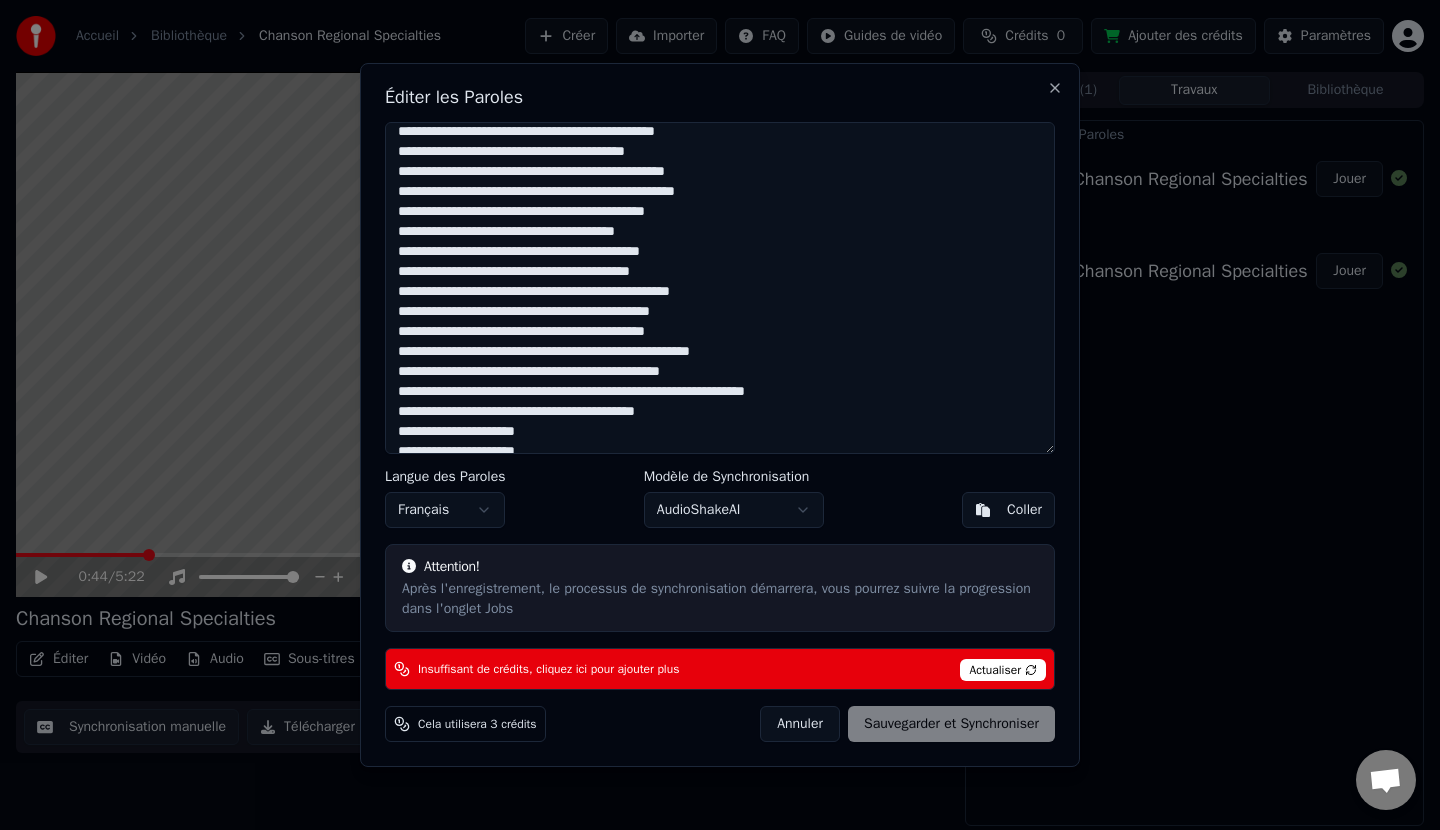 scroll, scrollTop: 300, scrollLeft: 0, axis: vertical 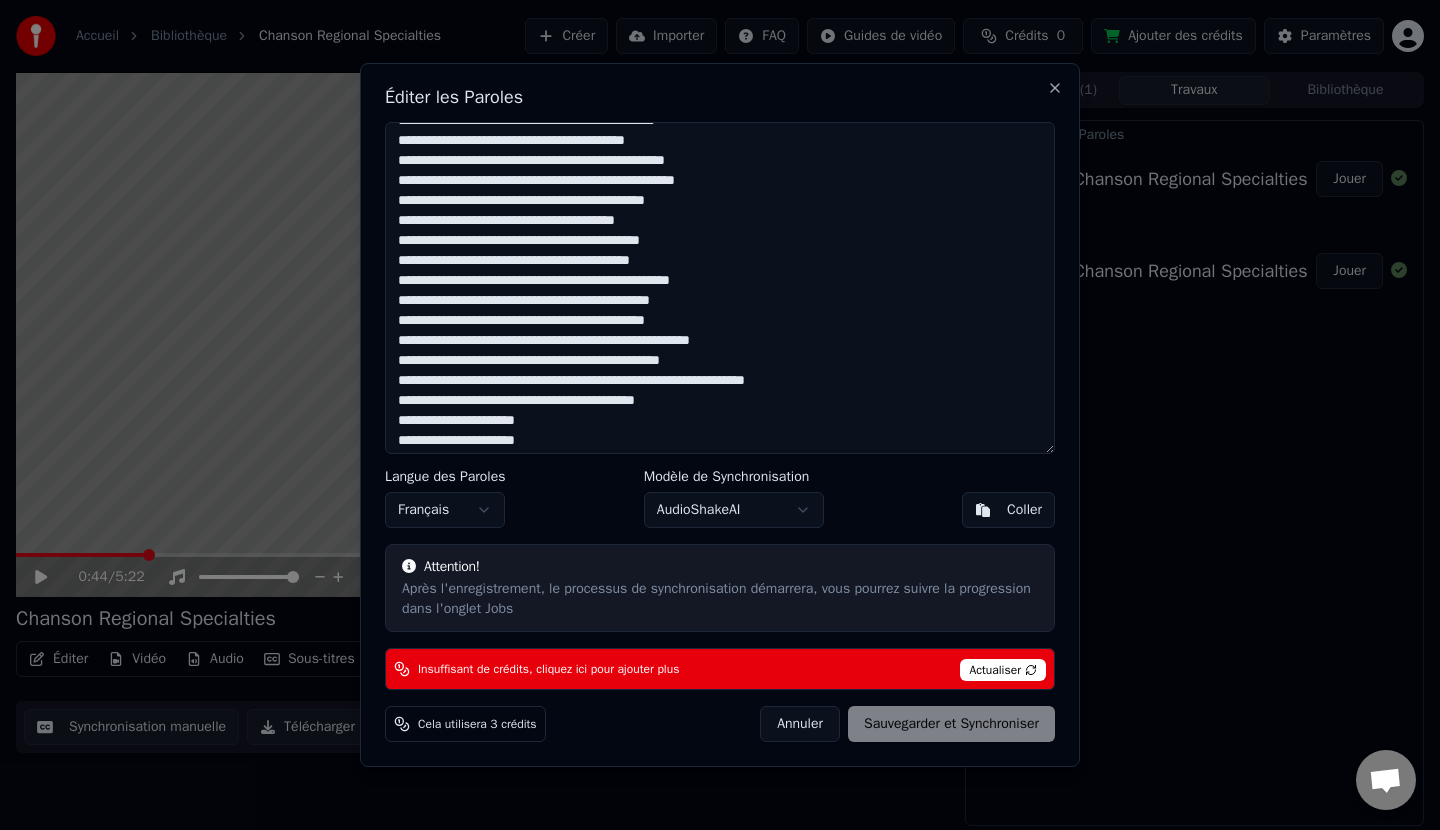 click at bounding box center (720, 288) 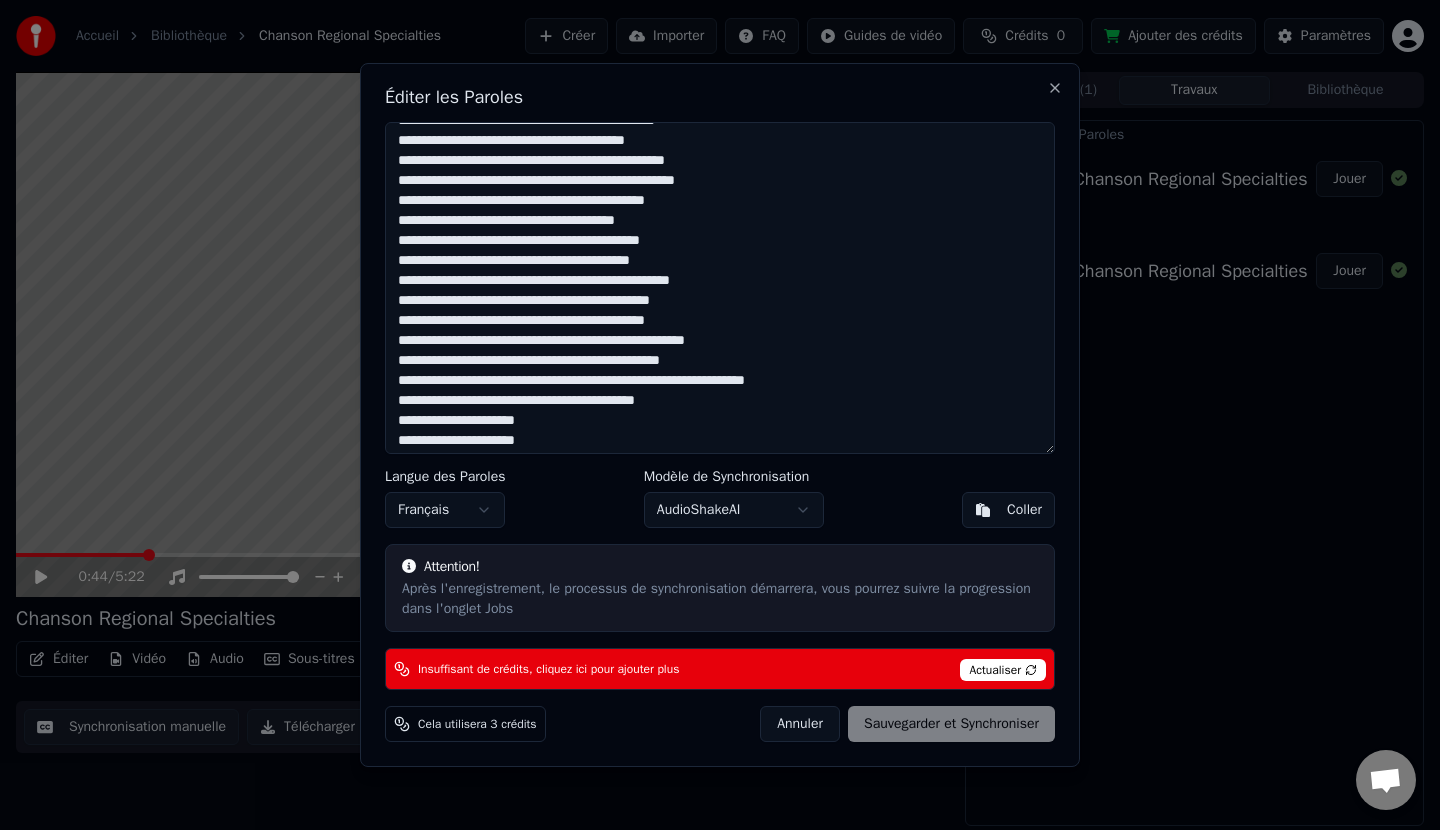 click at bounding box center [720, 288] 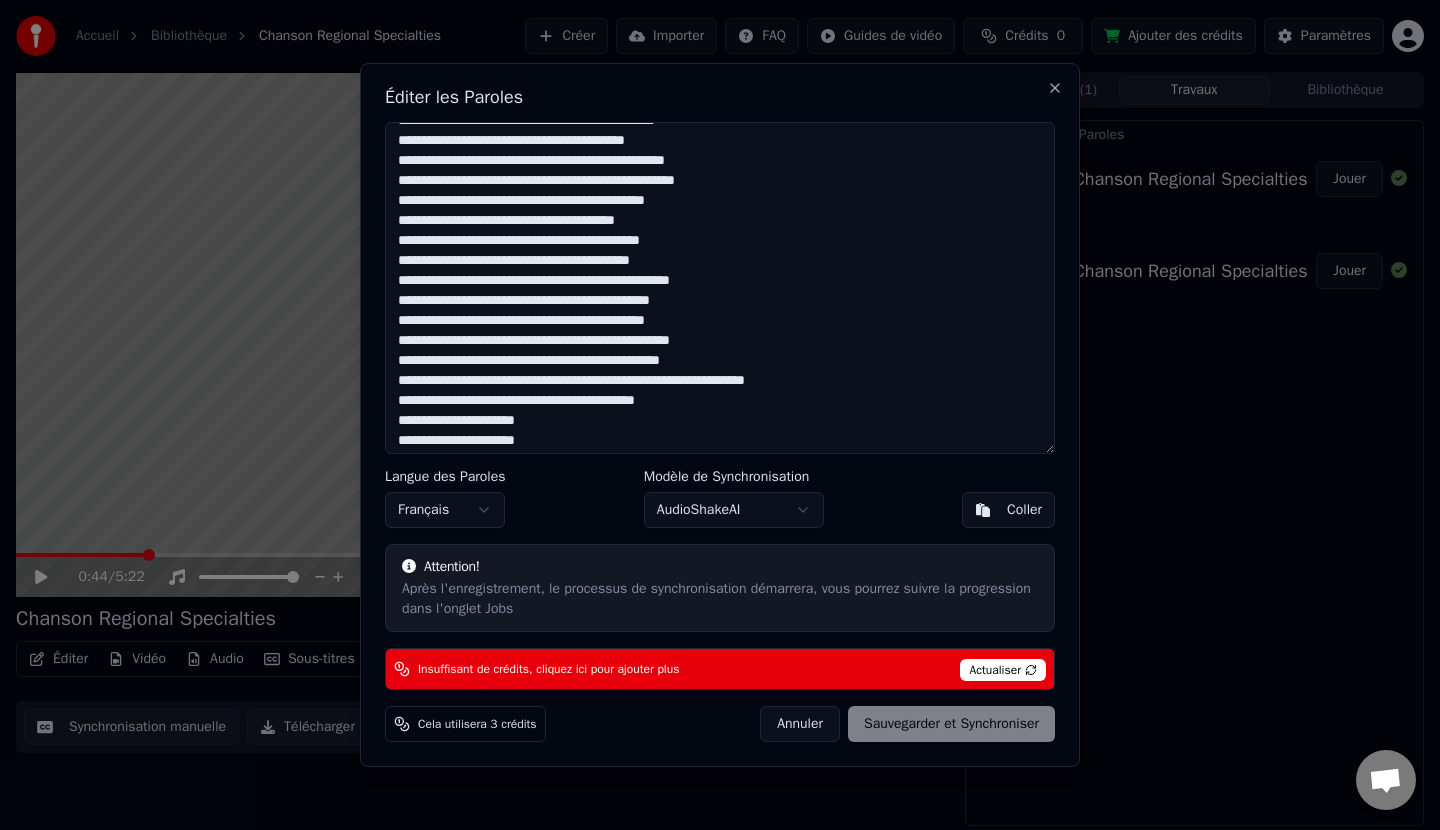 click at bounding box center (720, 288) 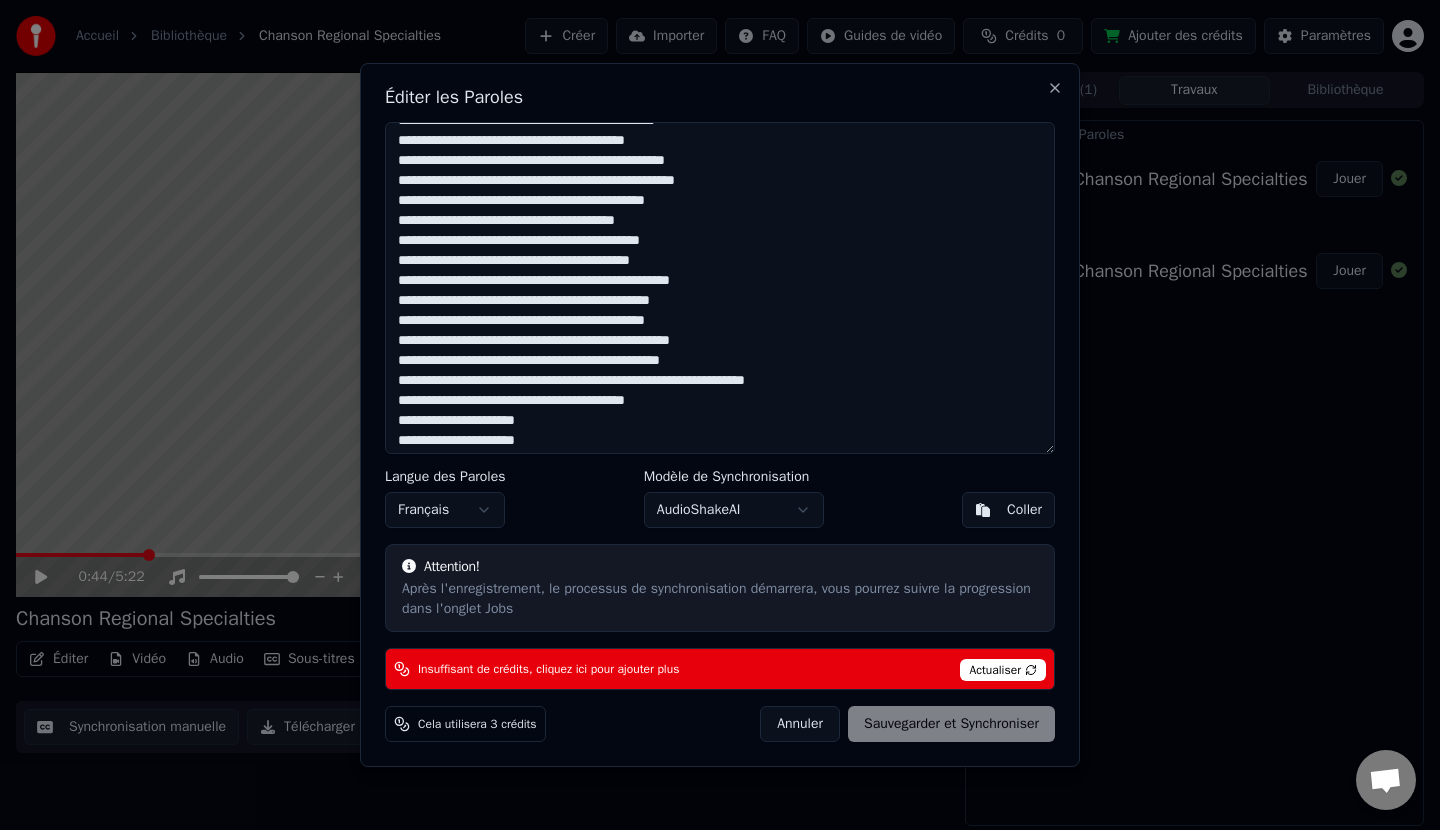 click at bounding box center [720, 288] 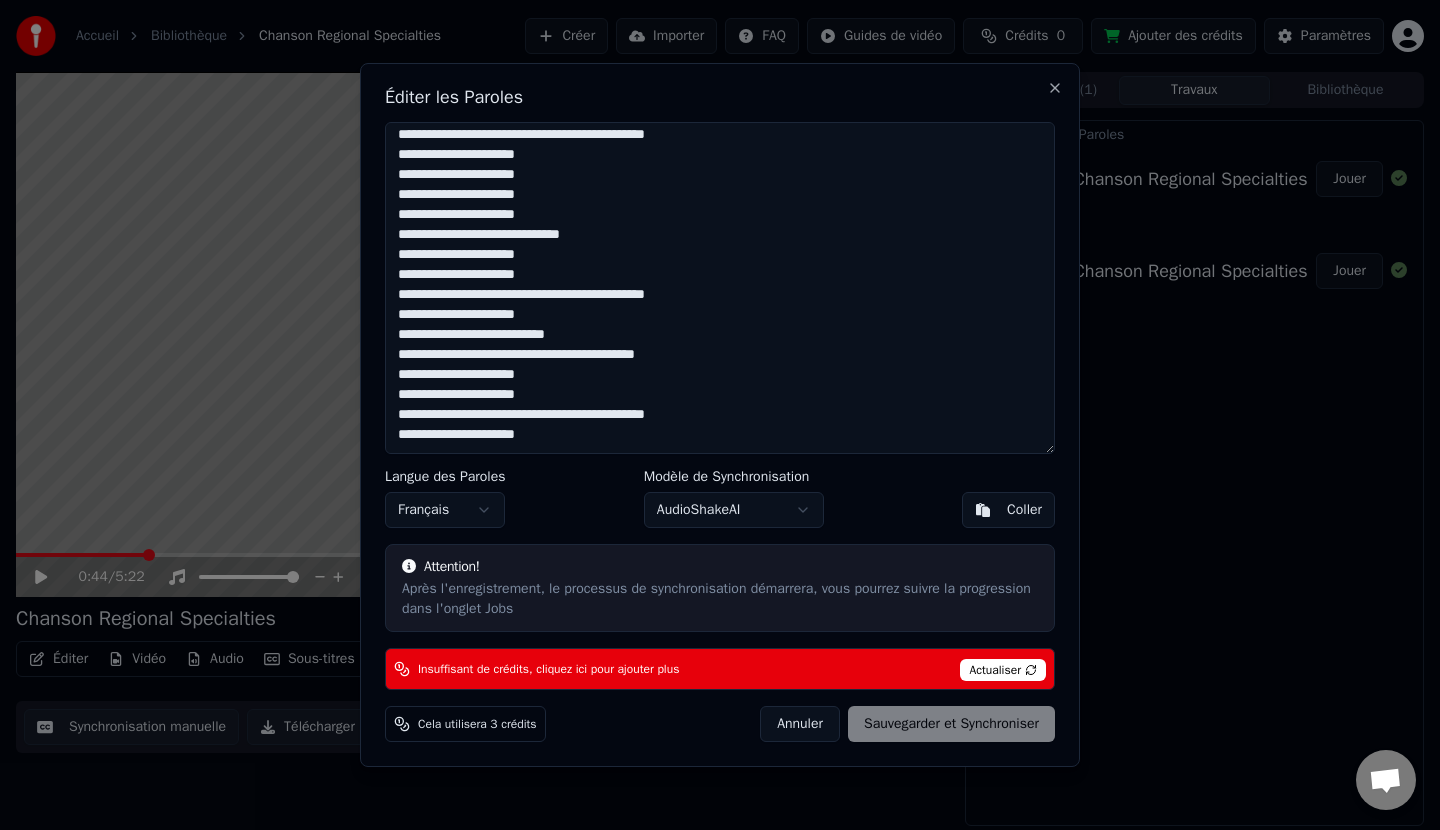 scroll, scrollTop: 445, scrollLeft: 0, axis: vertical 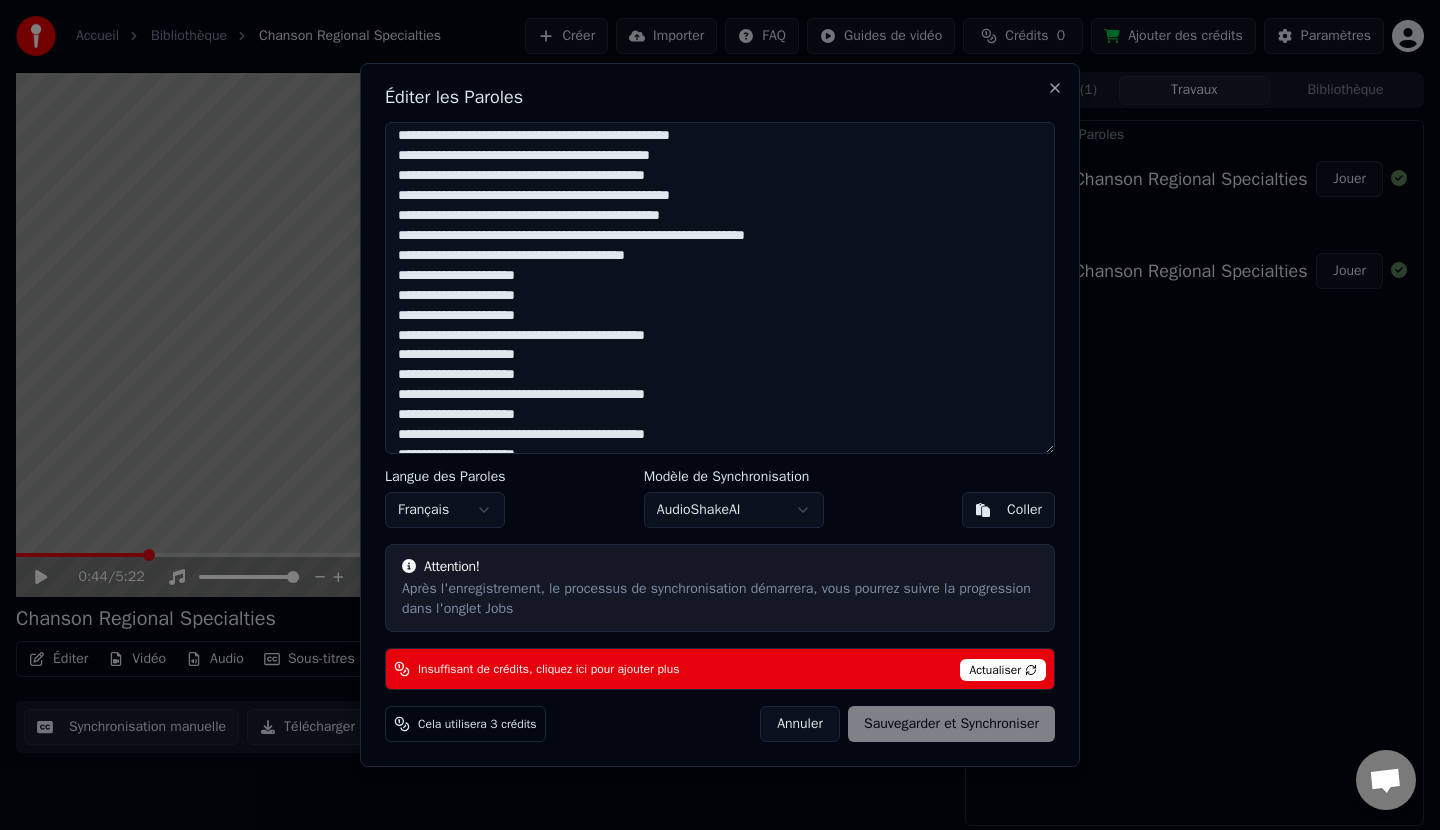 drag, startPoint x: 676, startPoint y: 257, endPoint x: 398, endPoint y: 259, distance: 278.0072 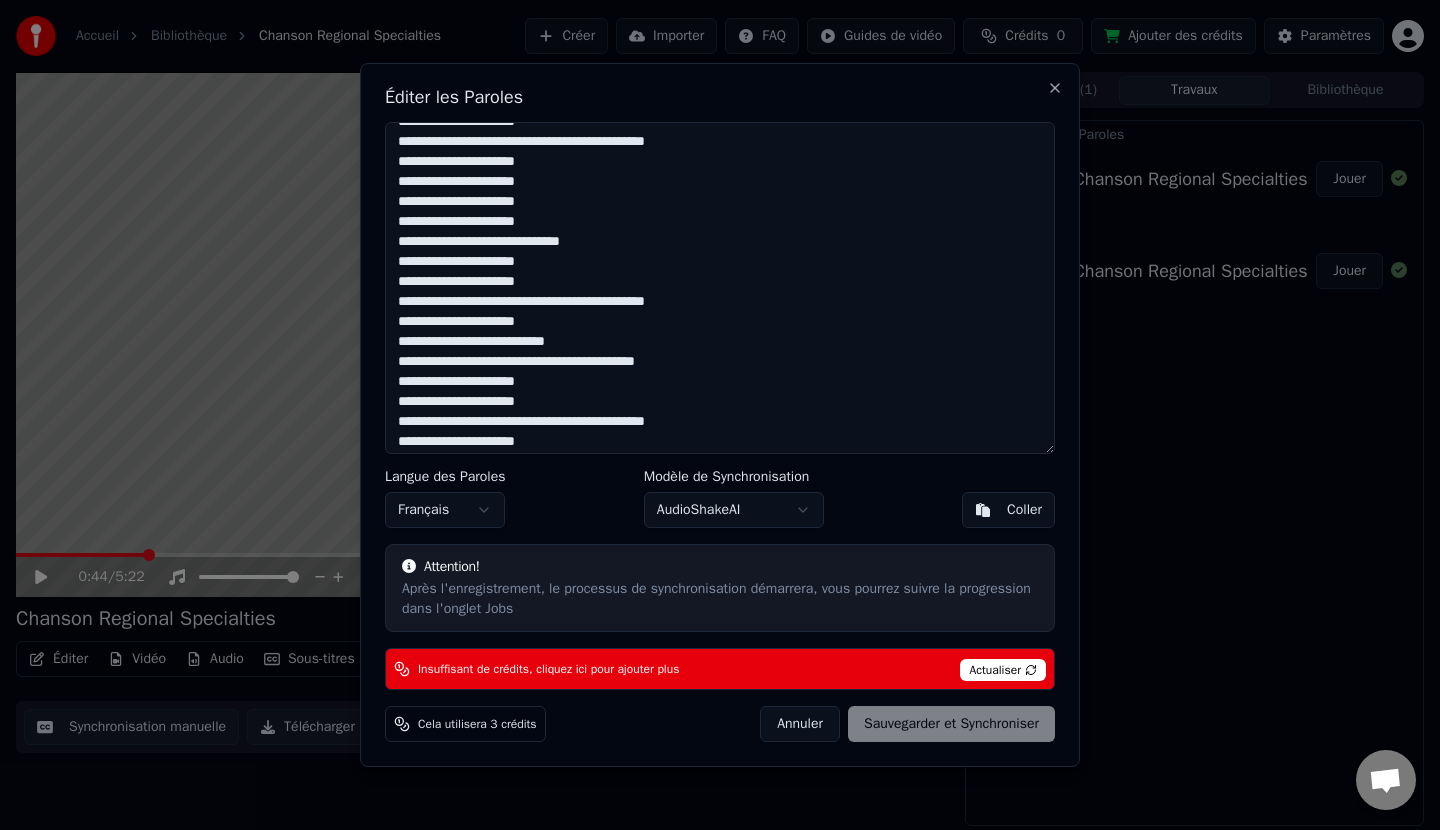 scroll, scrollTop: 745, scrollLeft: 0, axis: vertical 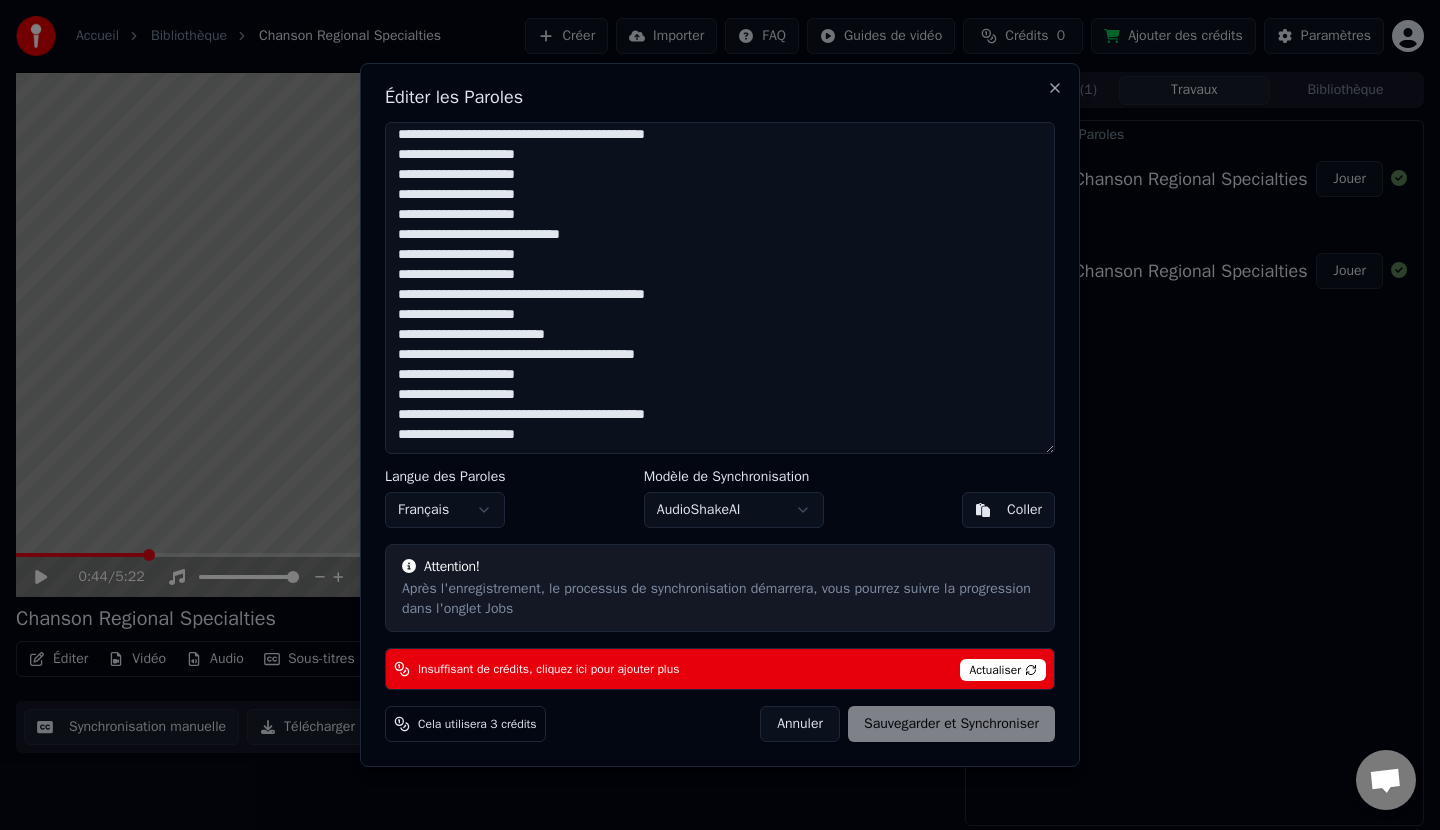 drag, startPoint x: 702, startPoint y: 355, endPoint x: 398, endPoint y: 358, distance: 304.0148 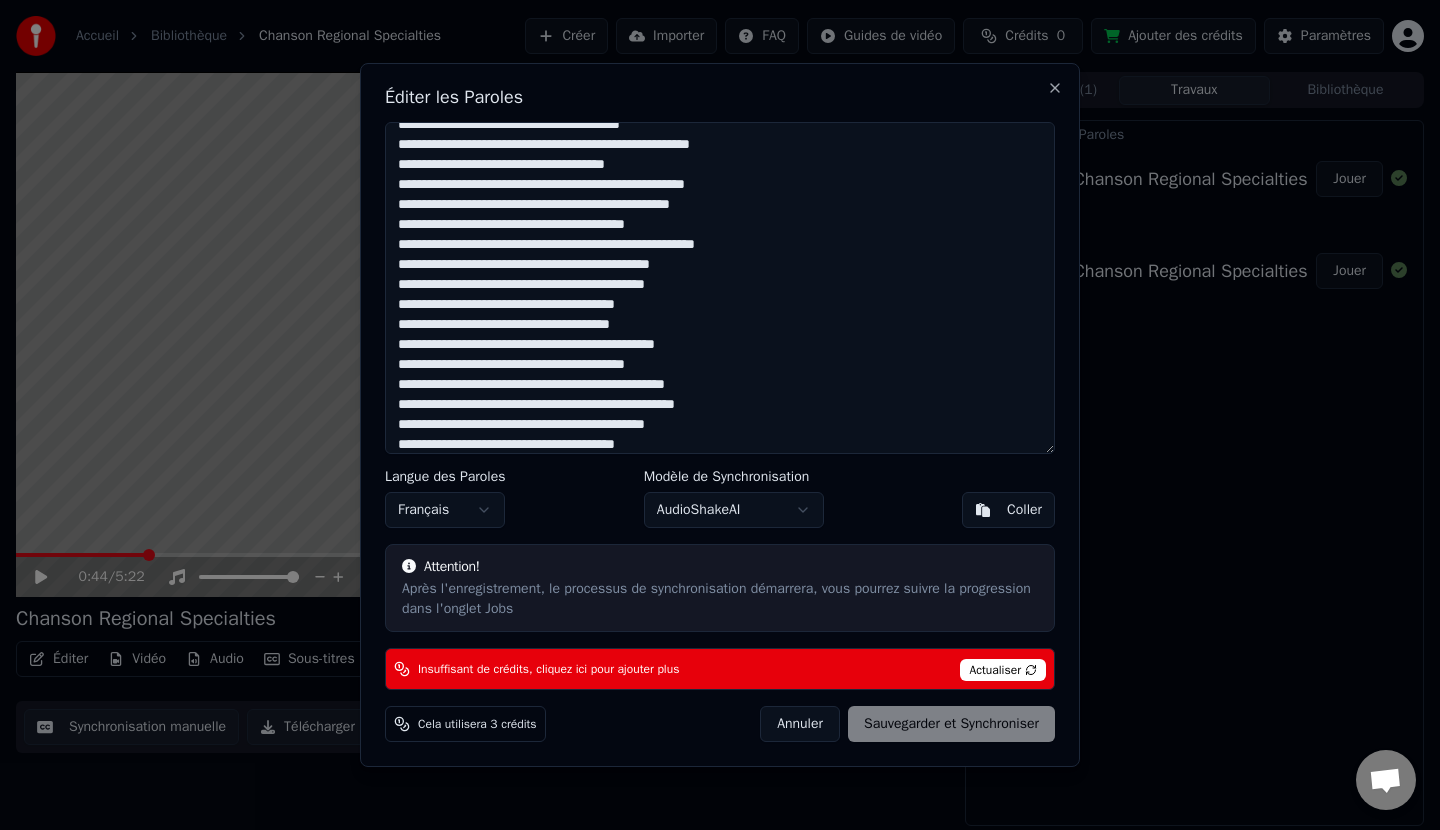 scroll, scrollTop: 0, scrollLeft: 0, axis: both 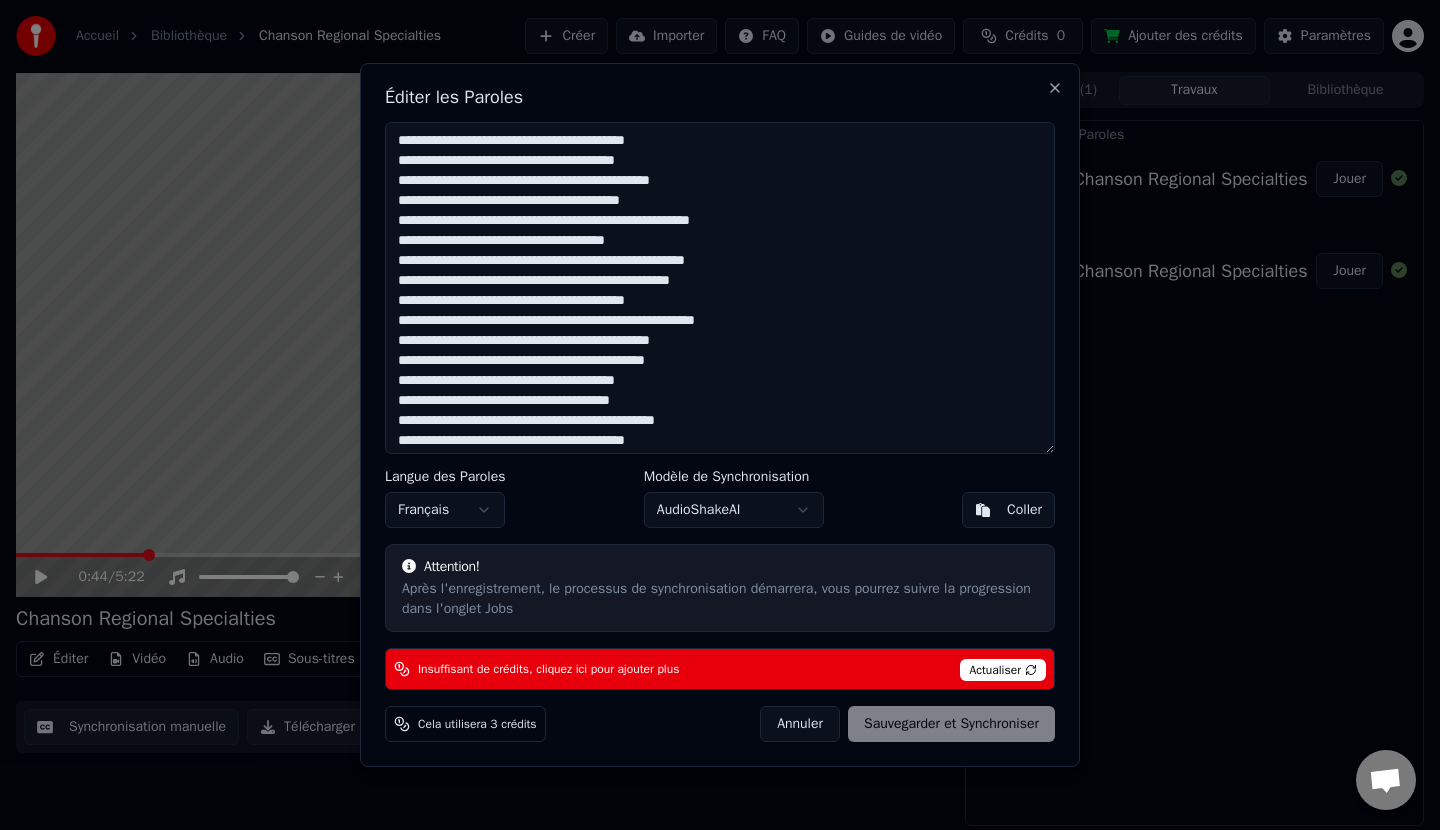 click at bounding box center (720, 288) 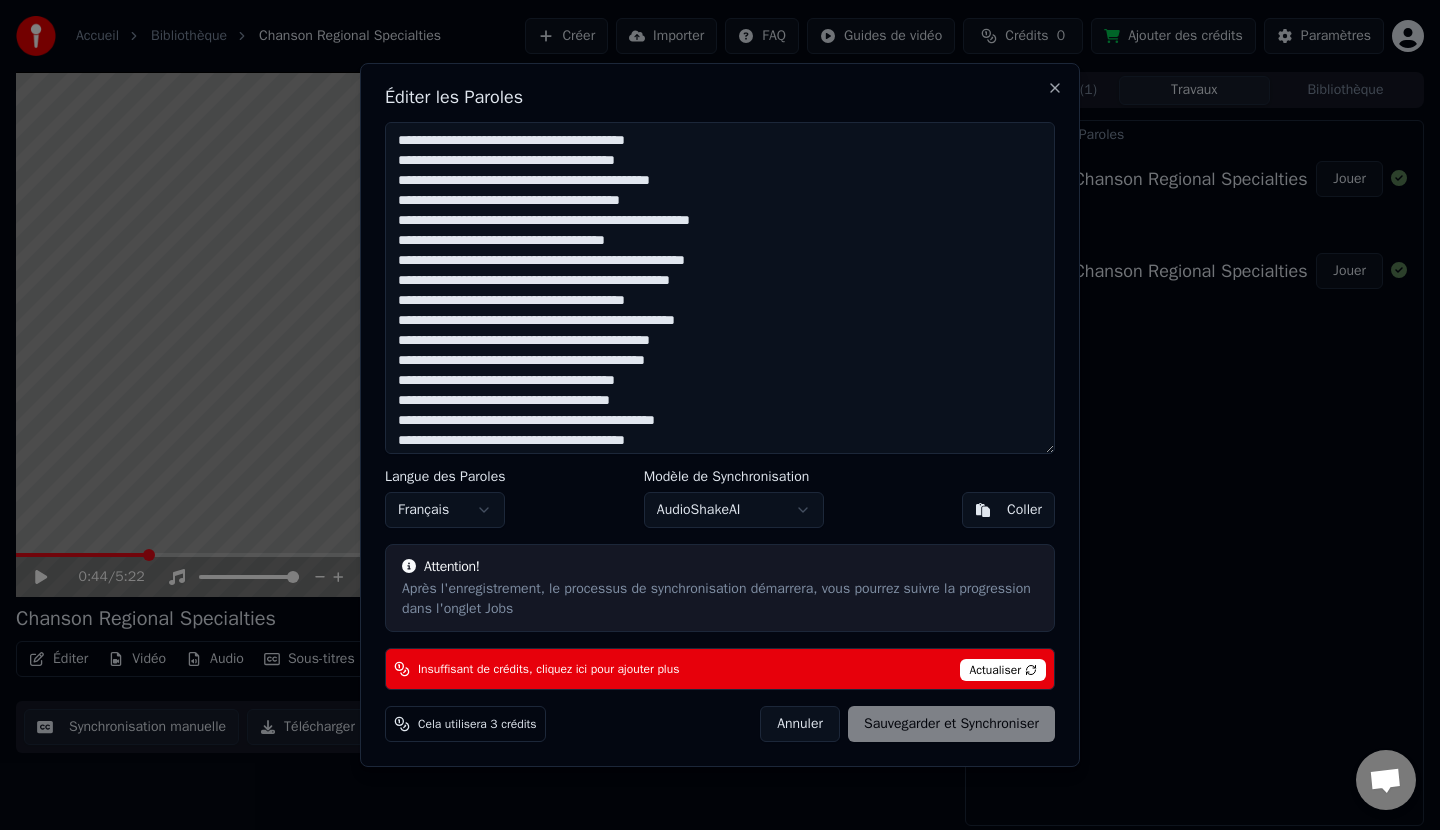 click at bounding box center (720, 288) 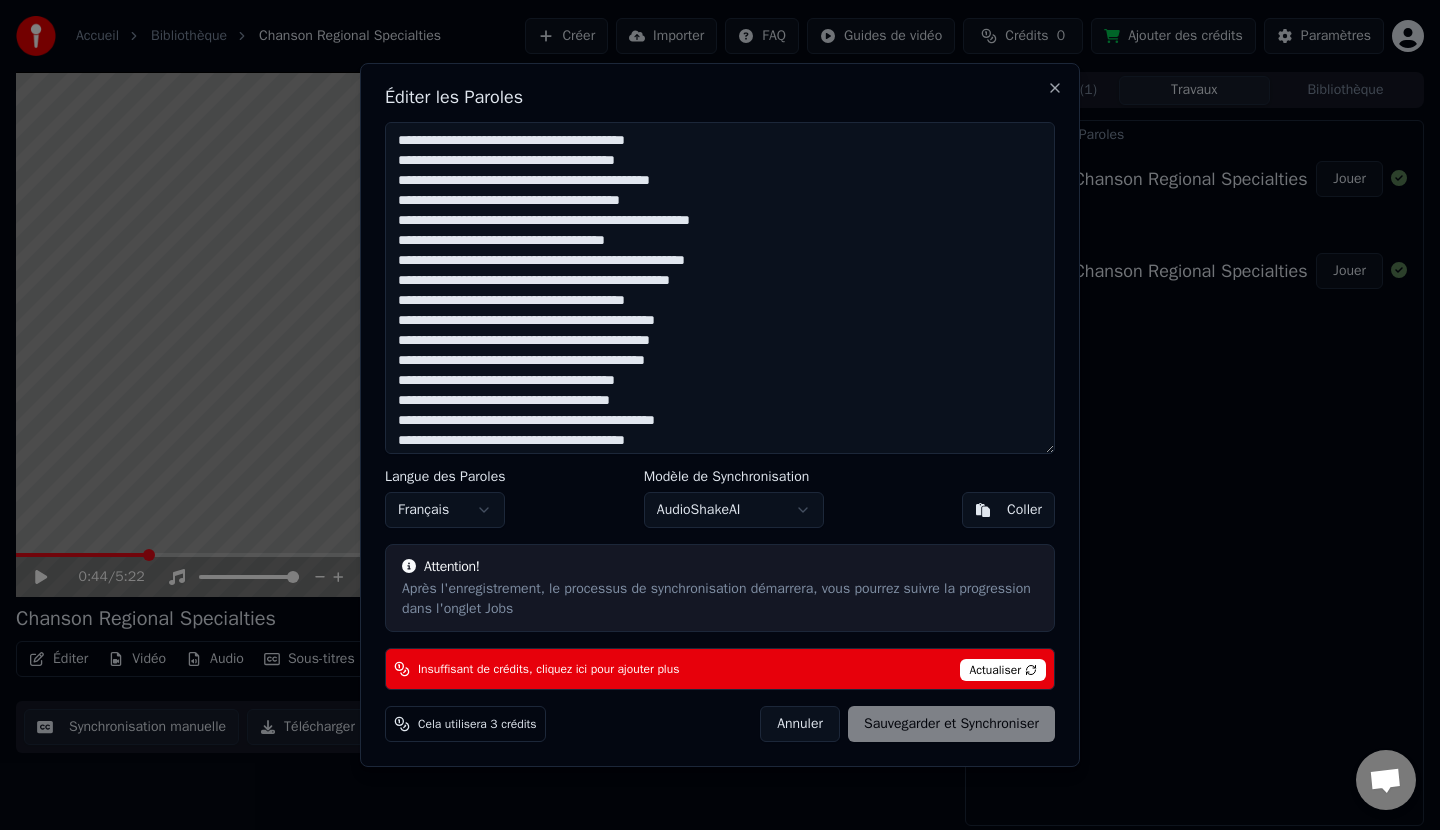 click at bounding box center [720, 288] 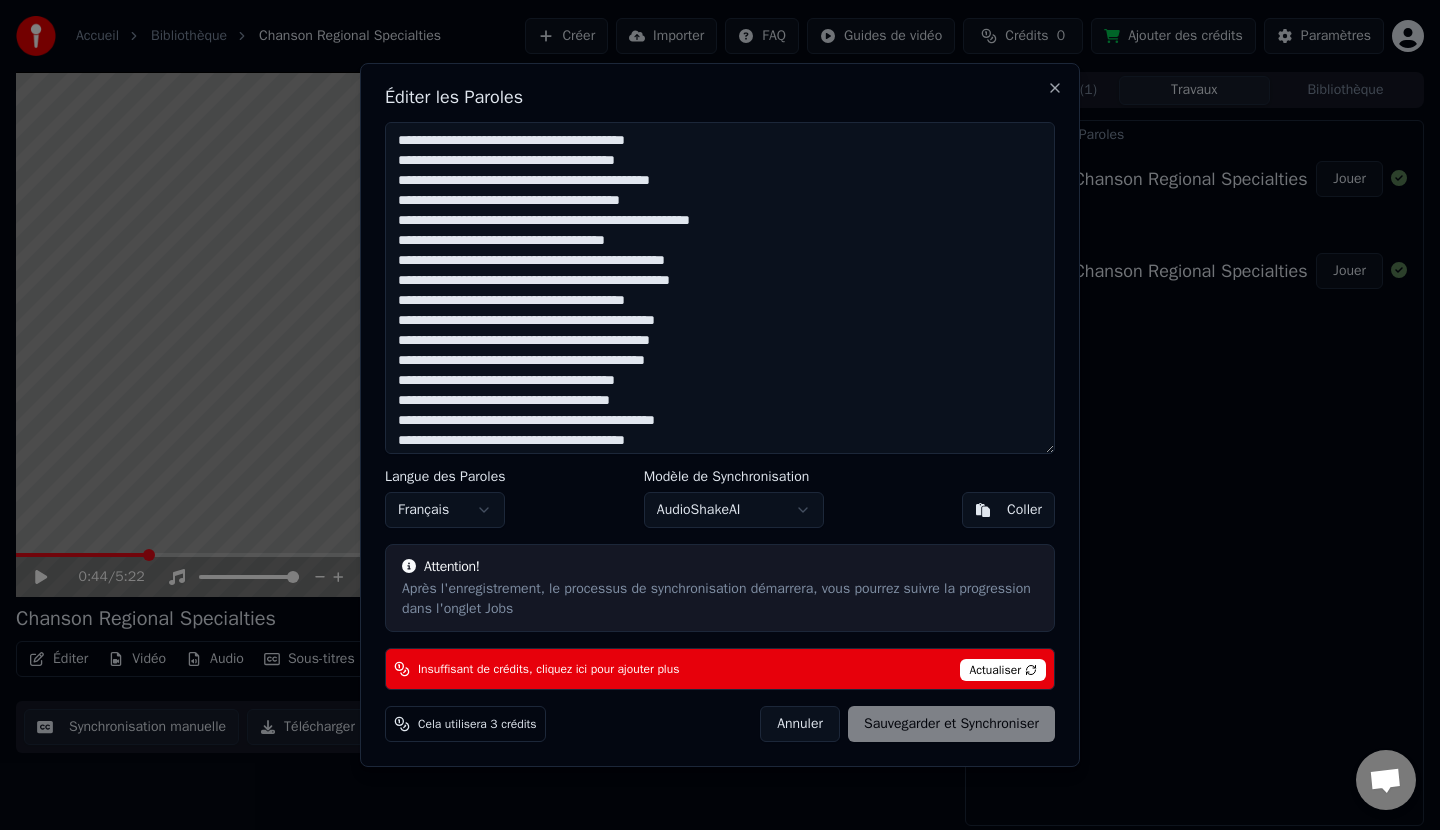 click on "Actualiser" at bounding box center (1003, 670) 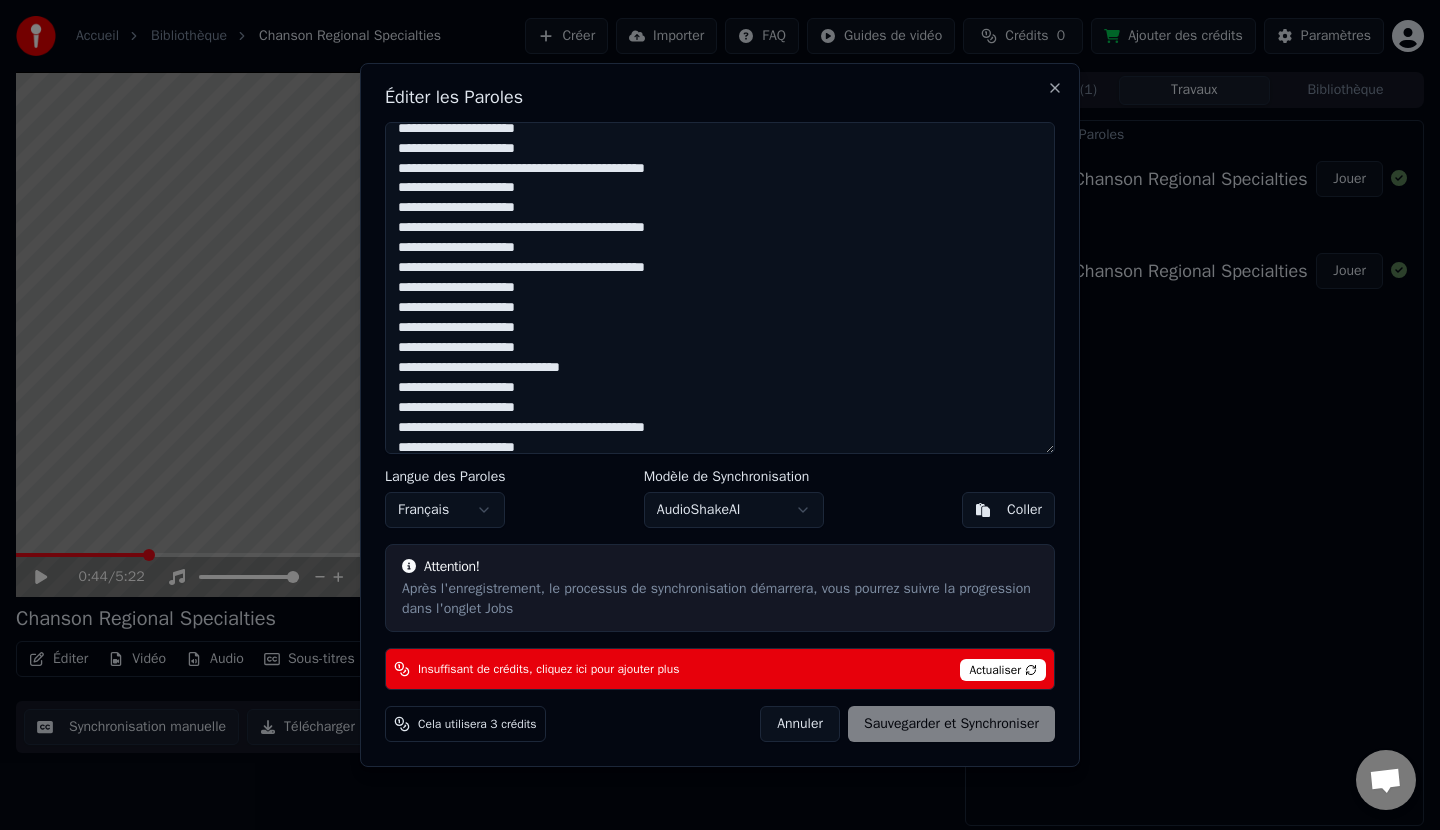 scroll, scrollTop: 745, scrollLeft: 0, axis: vertical 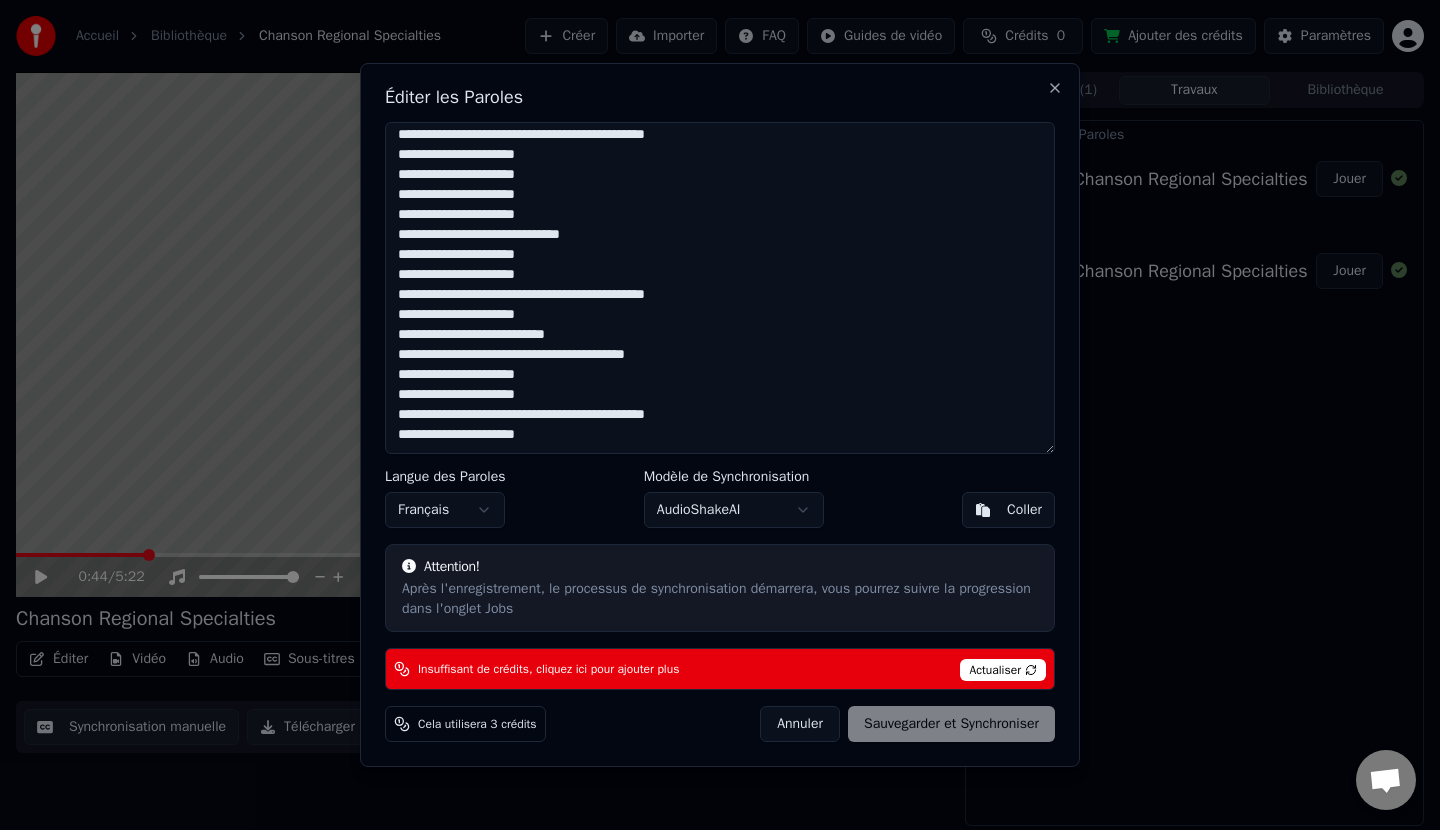 type on "**********" 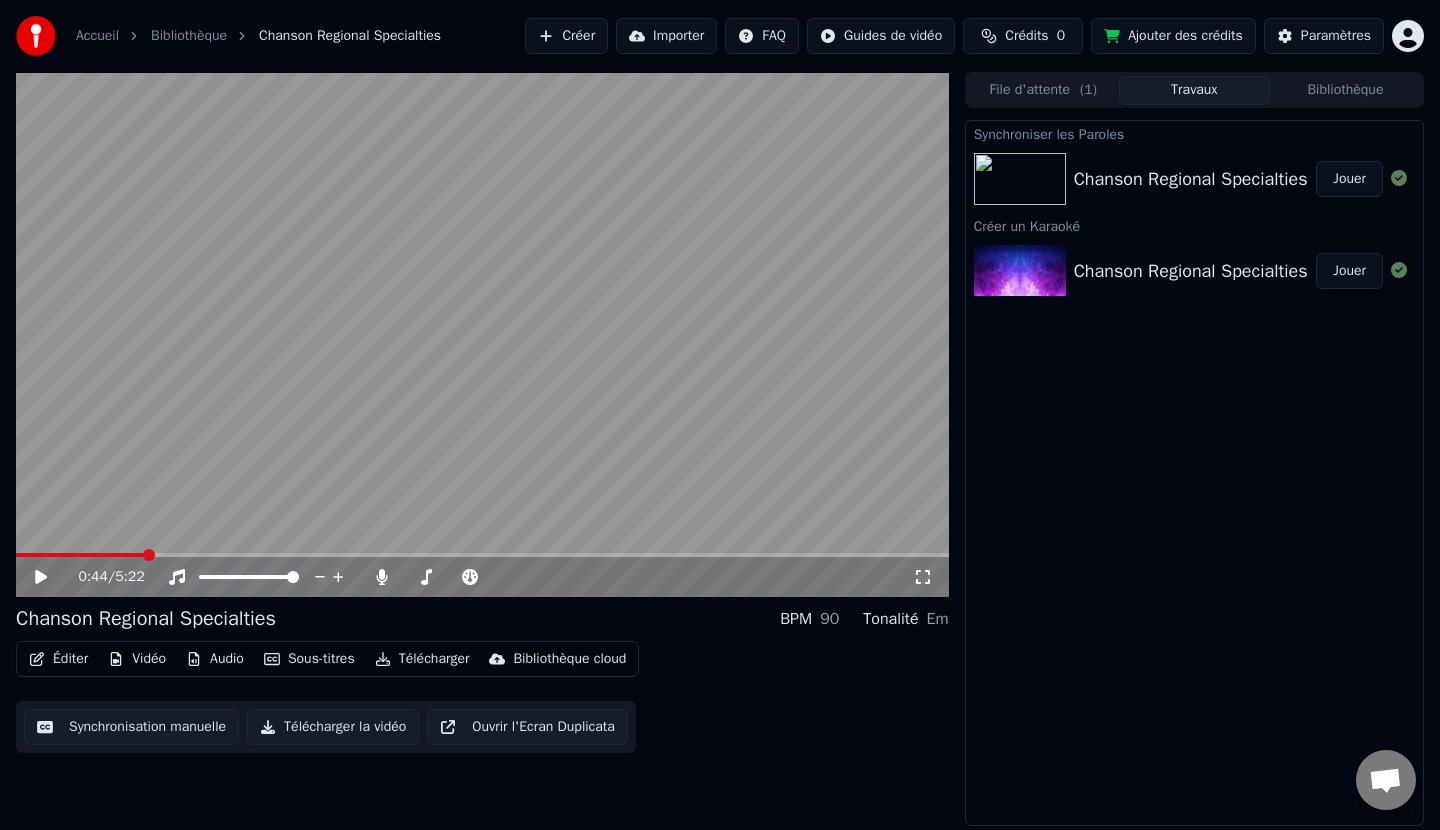 click on "Ajouter des crédits" at bounding box center (1173, 36) 